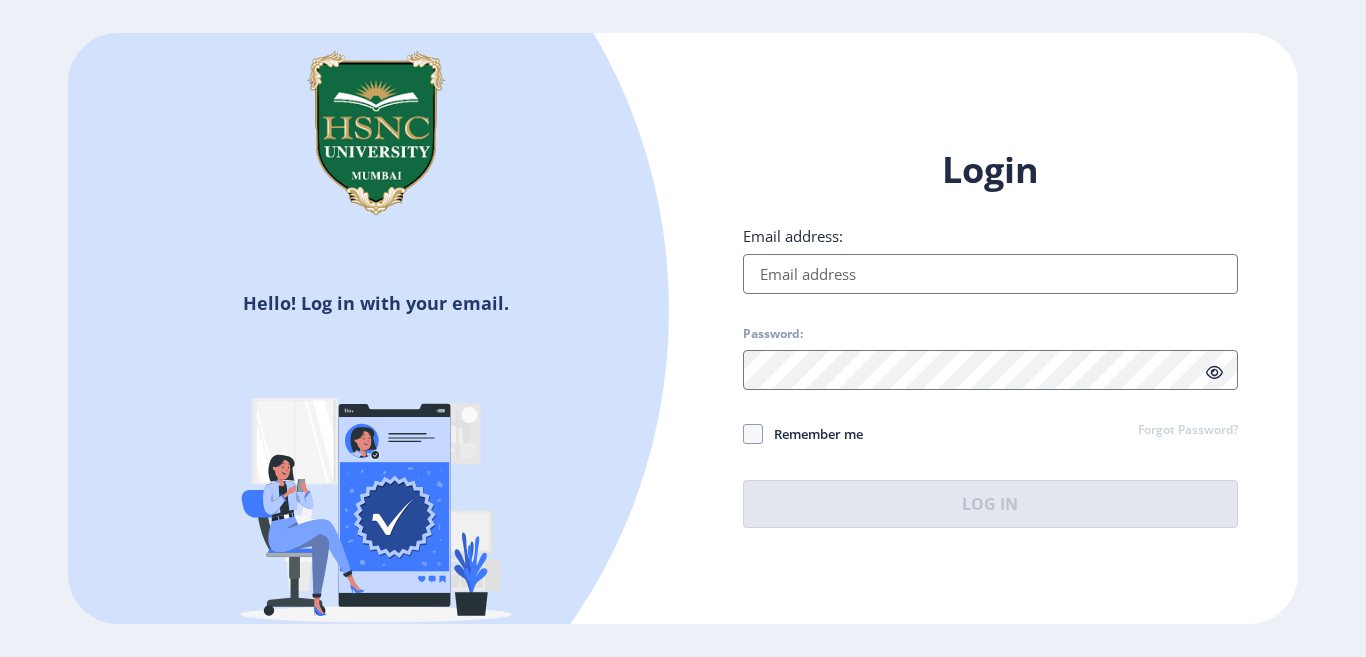 scroll, scrollTop: 0, scrollLeft: 0, axis: both 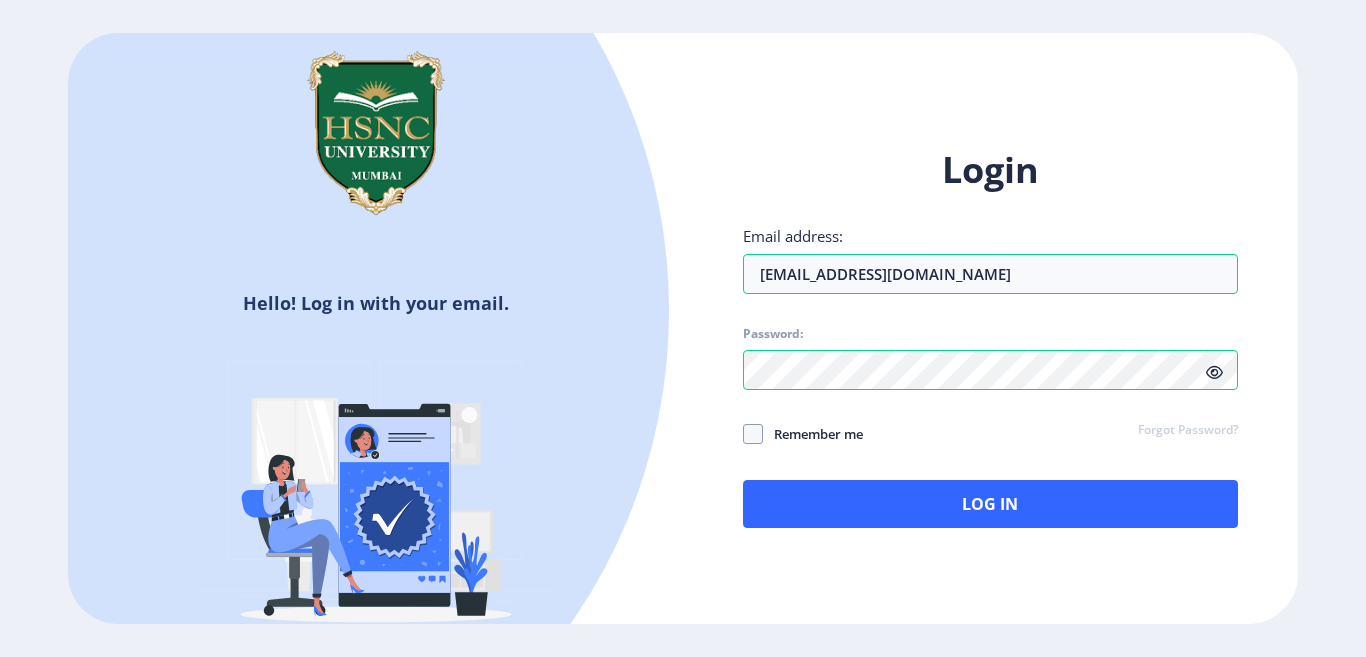 click on "Login Email address: [EMAIL_ADDRESS][DOMAIN_NAME] Password: Remember me Forgot Password?  Log In" 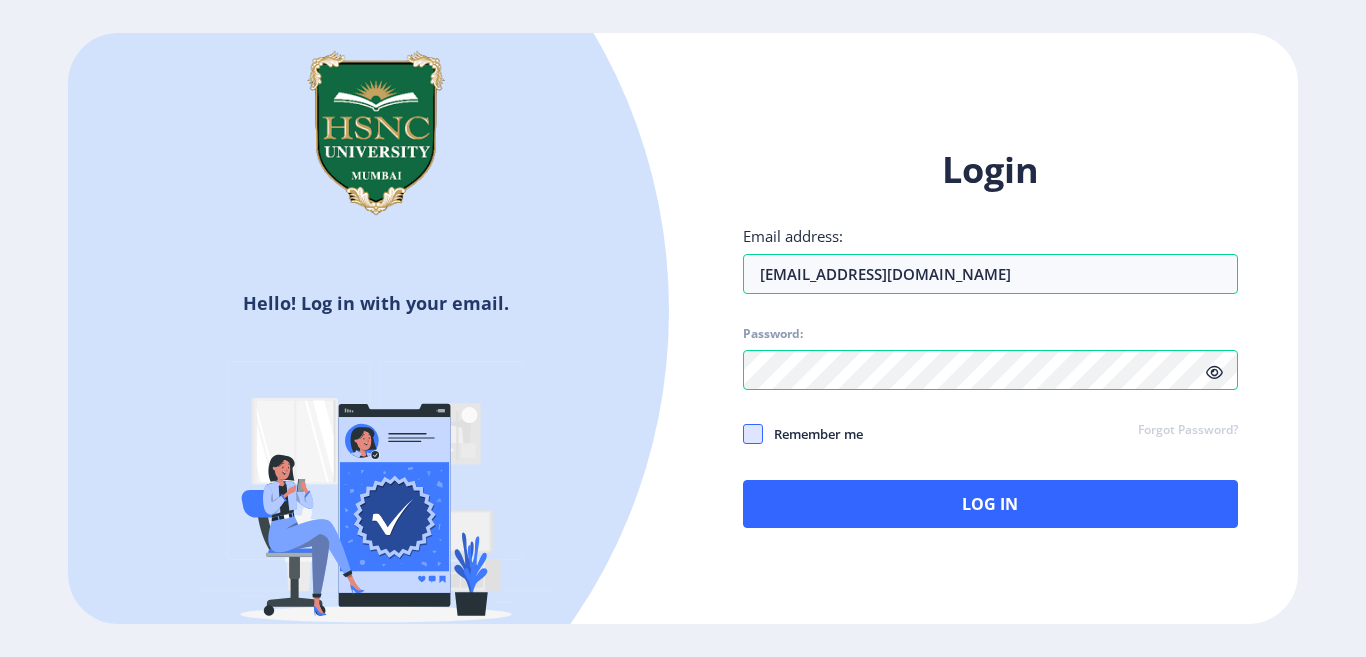 click 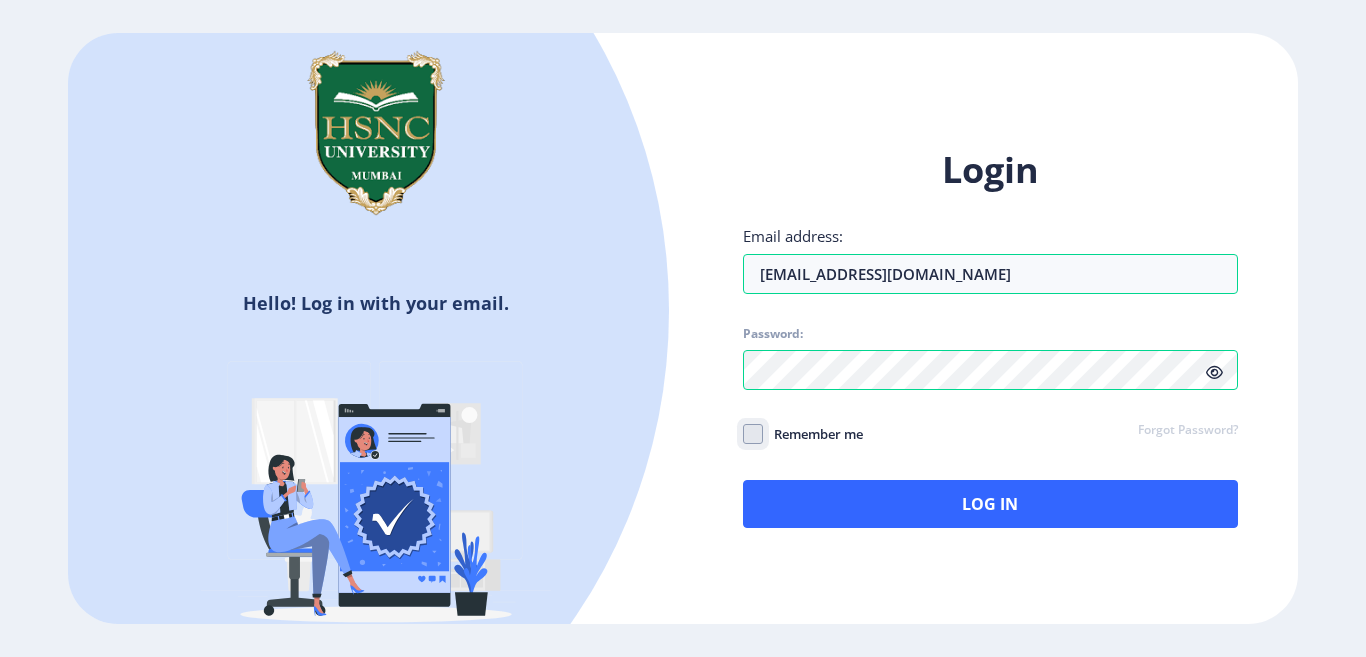 click on "Remember me" 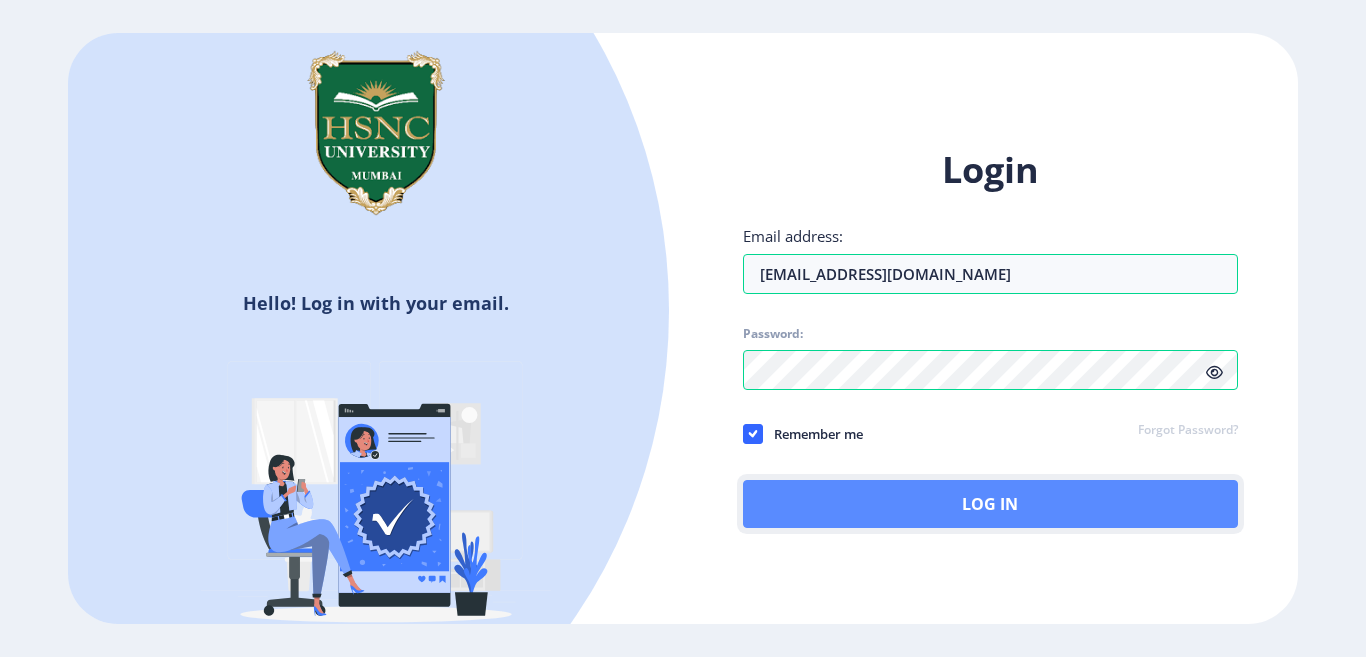 click on "Log In" 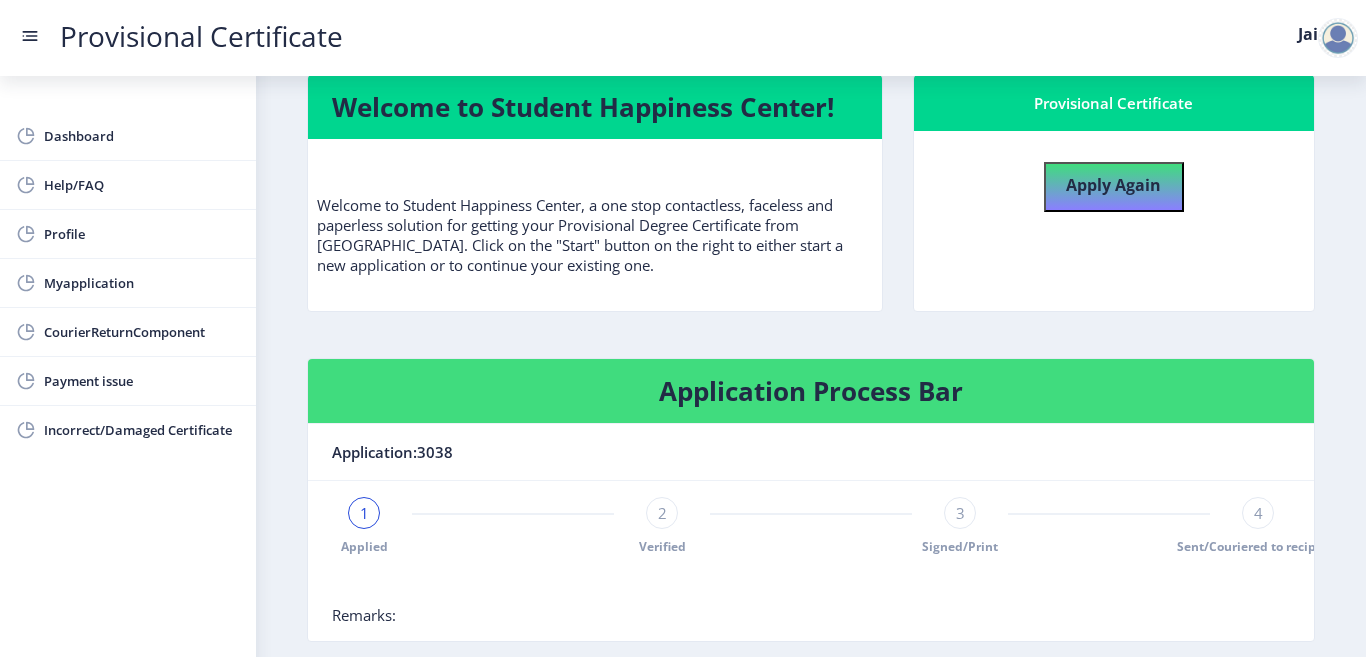 click on "Application Process Bar" 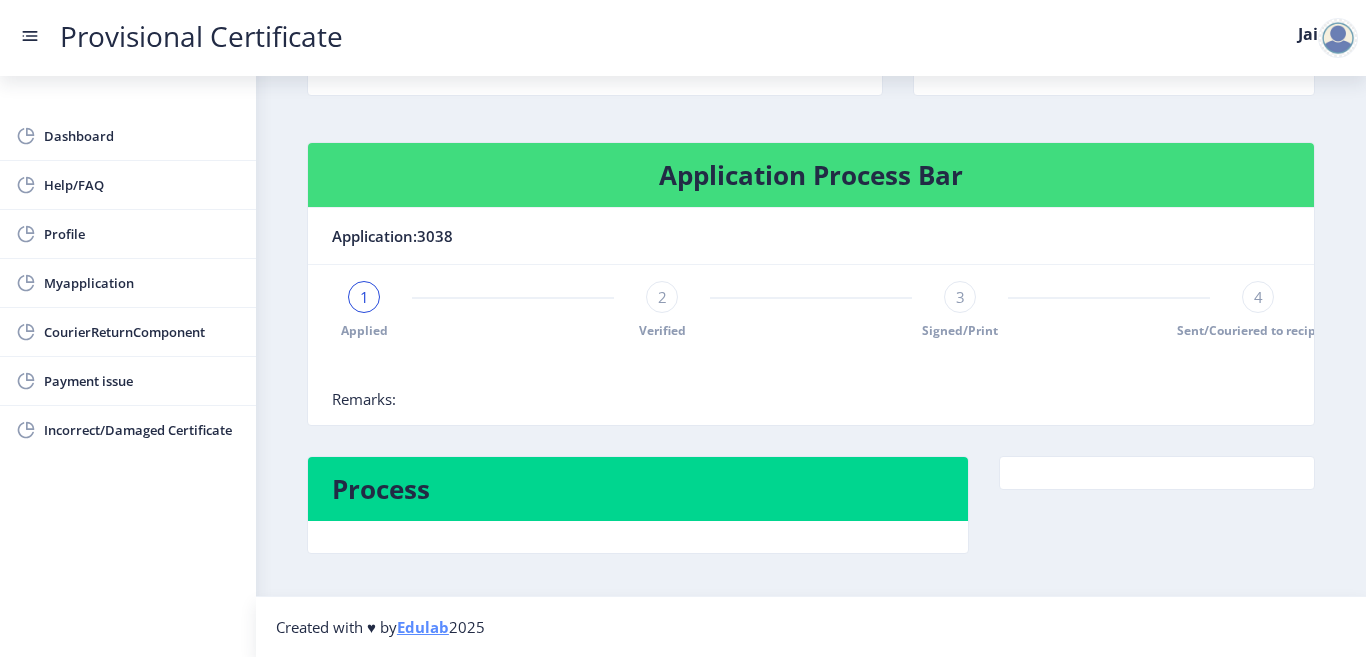 scroll, scrollTop: 259, scrollLeft: 0, axis: vertical 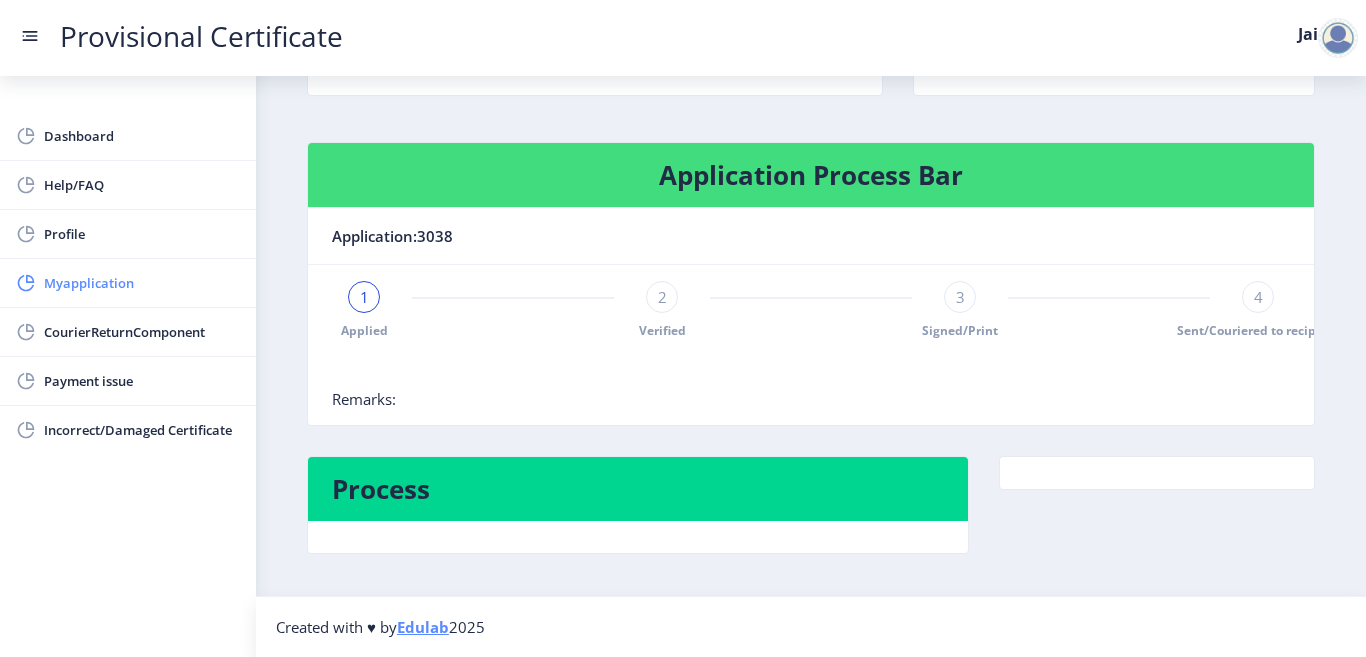 click on "Myapplication" 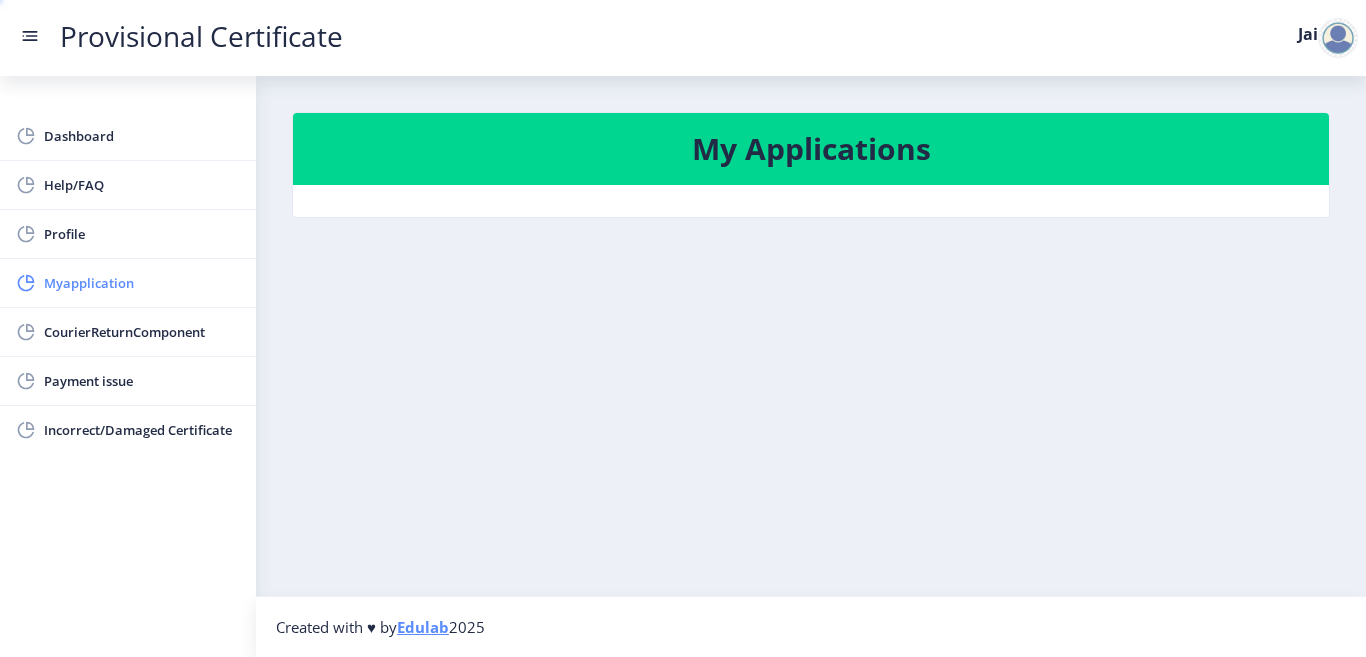 scroll, scrollTop: 0, scrollLeft: 0, axis: both 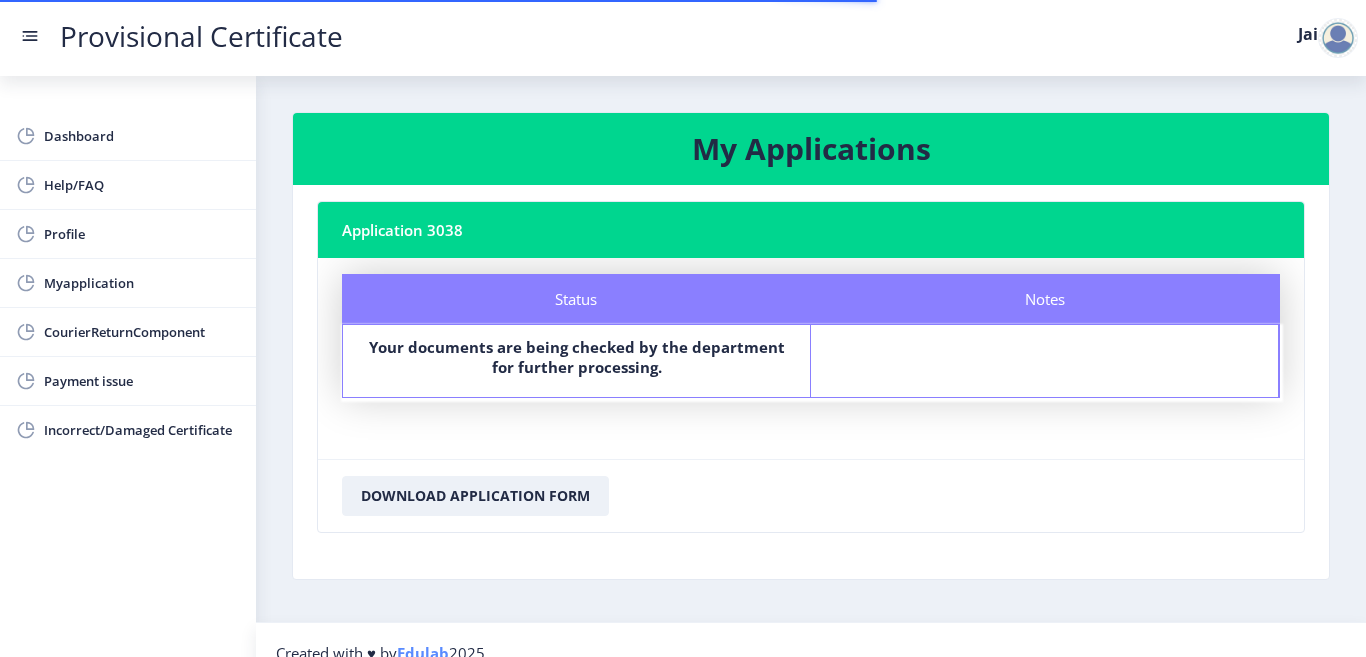 click on "Your documents are being checked by the department for further processing." 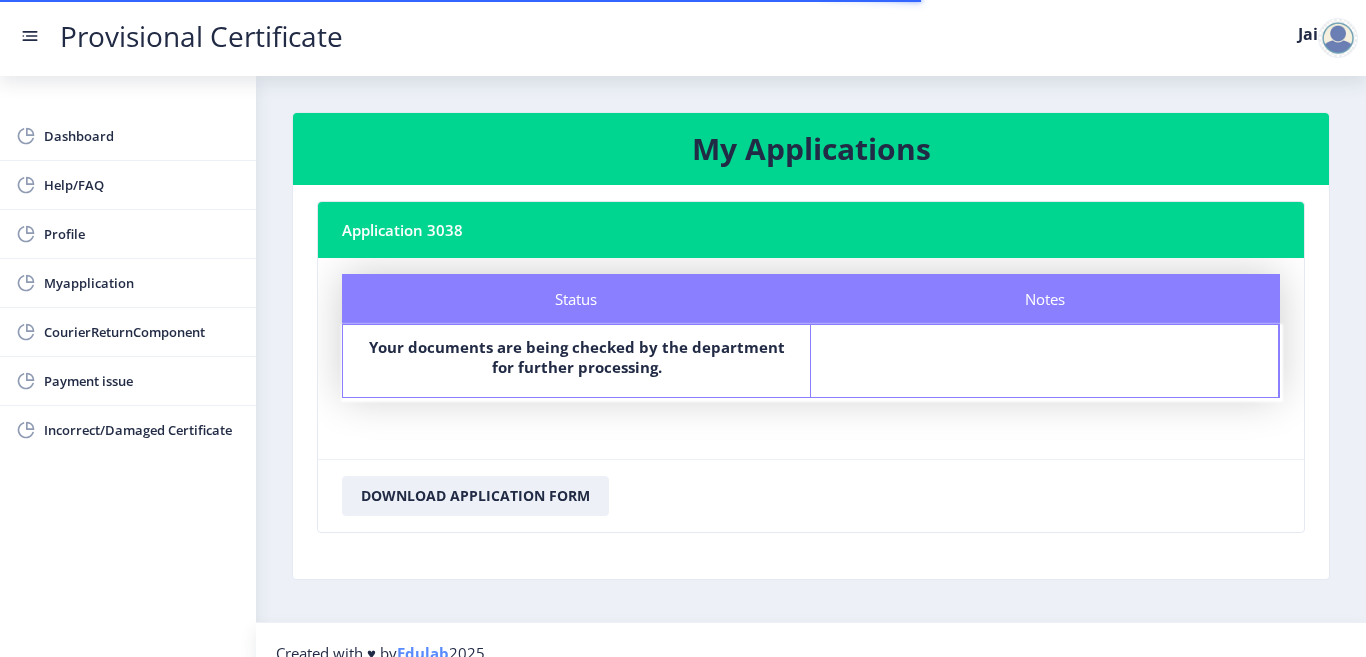 scroll, scrollTop: 26, scrollLeft: 0, axis: vertical 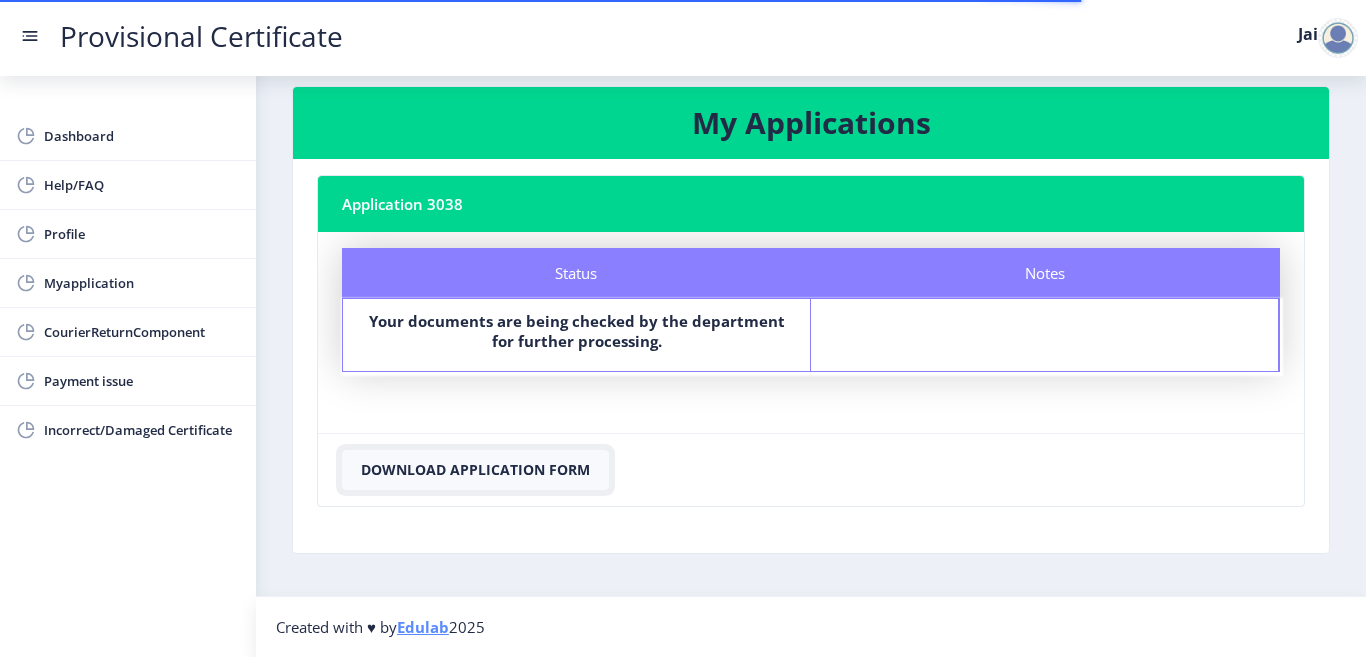 click on "Download Application Form" 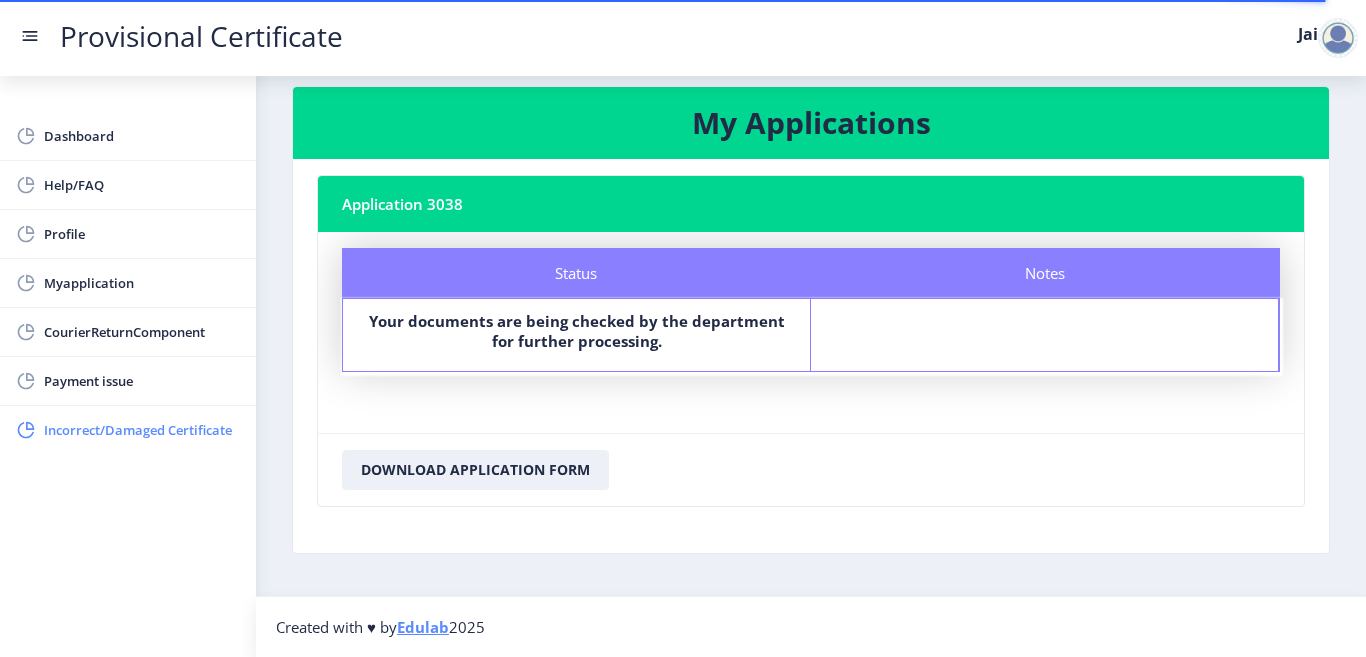 click on "Incorrect/Damaged Certificate" 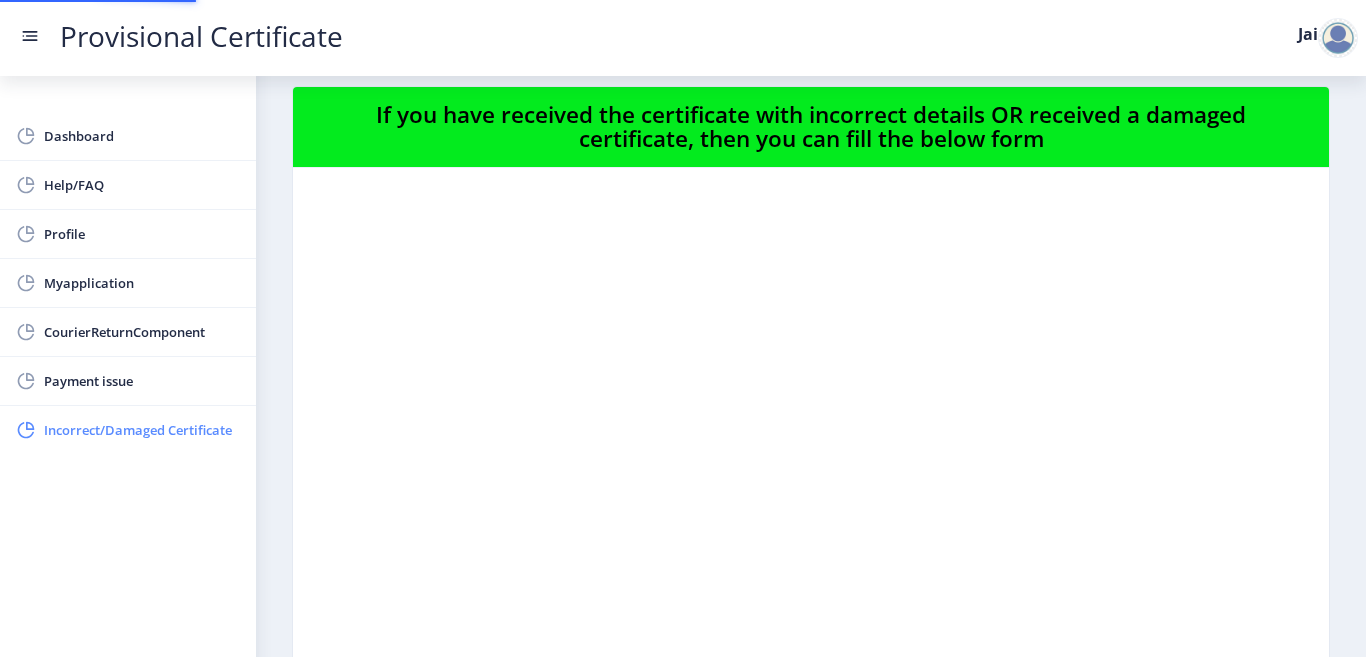 scroll, scrollTop: 0, scrollLeft: 0, axis: both 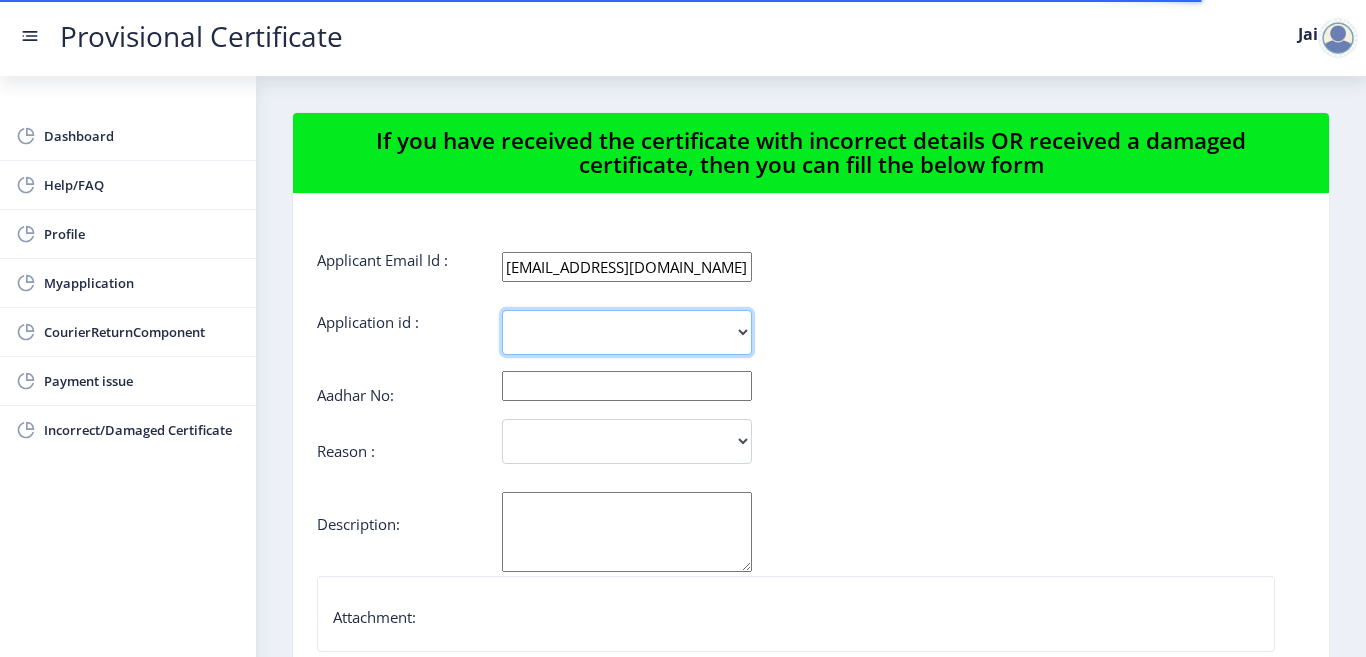 click on "3038" at bounding box center [627, 332] 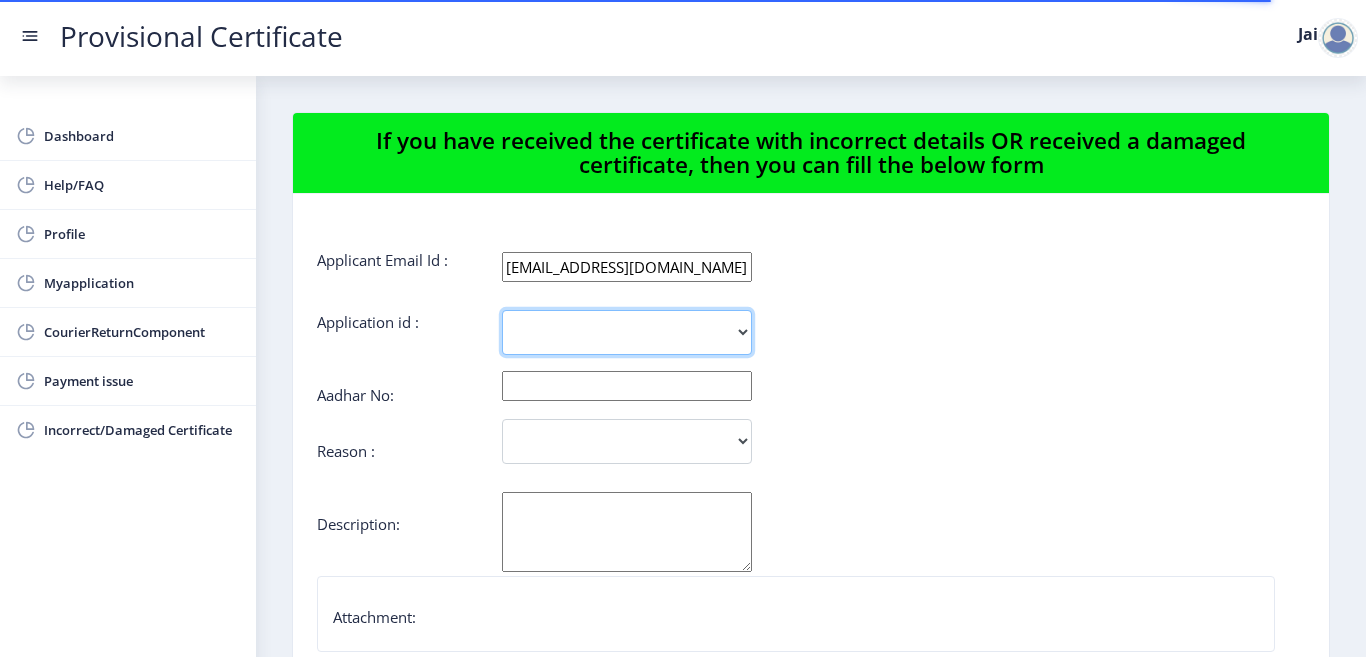 select on "3038" 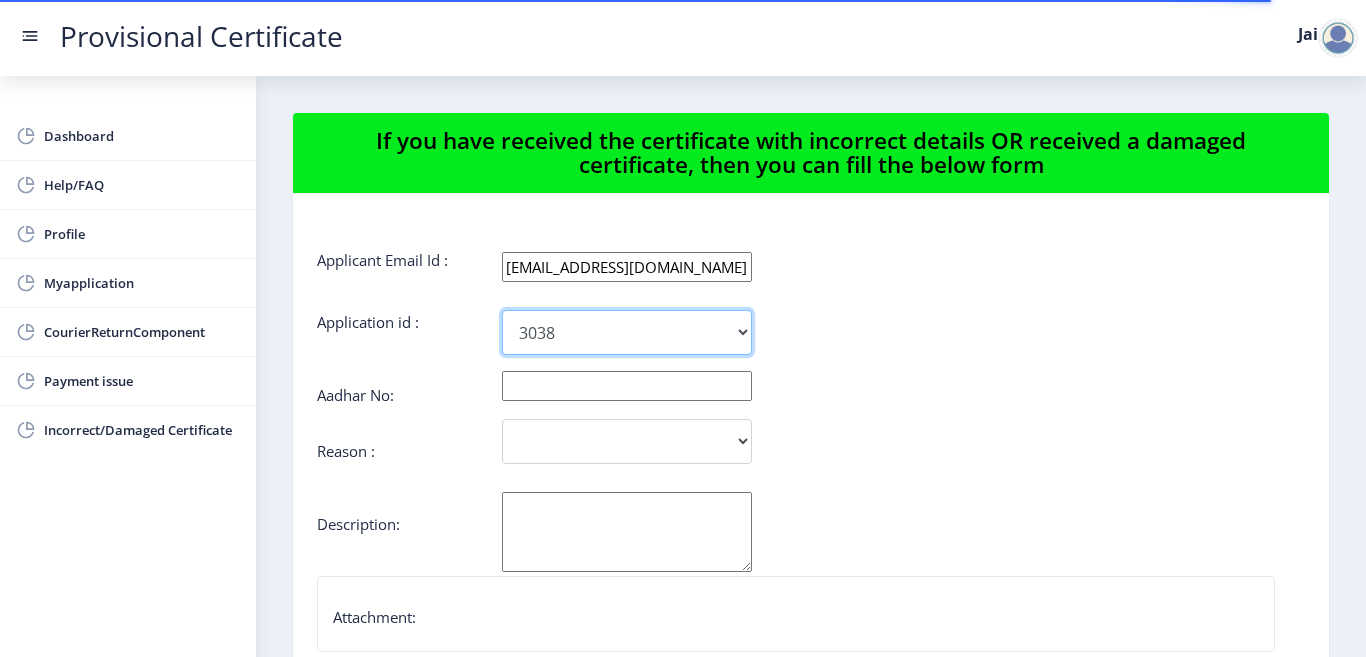 click on "3038" at bounding box center (627, 332) 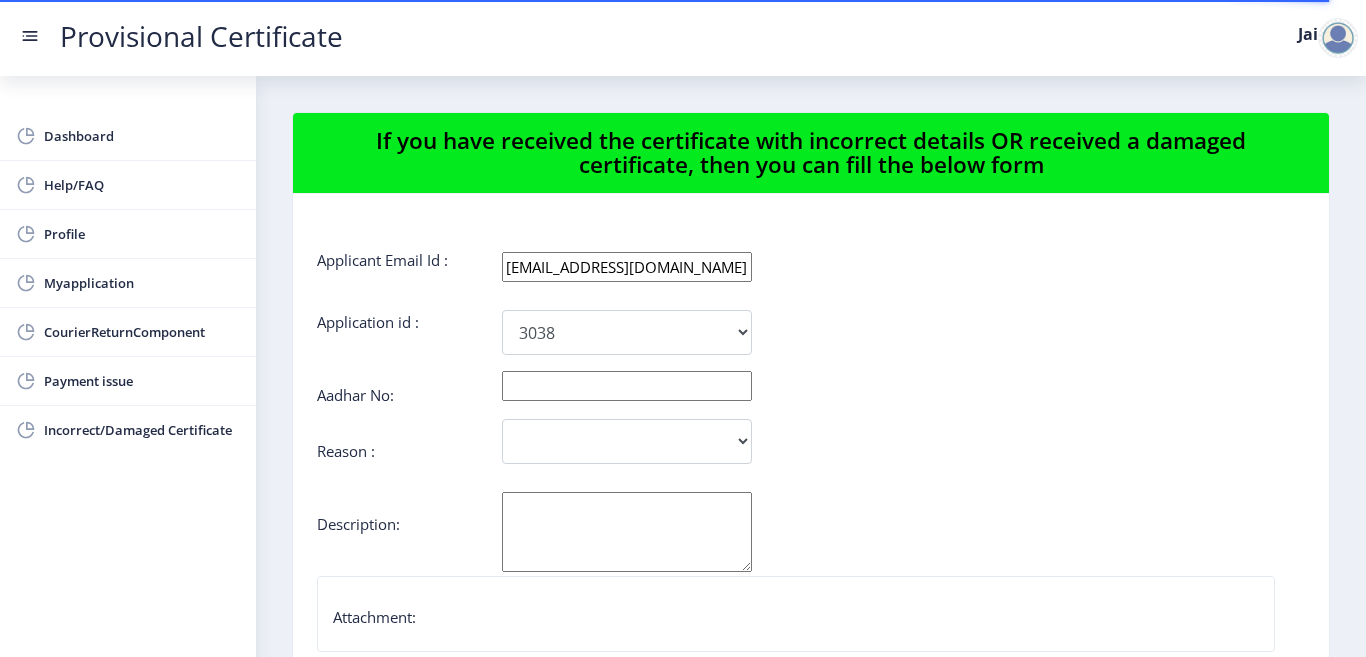 click on "Aadhar No:" 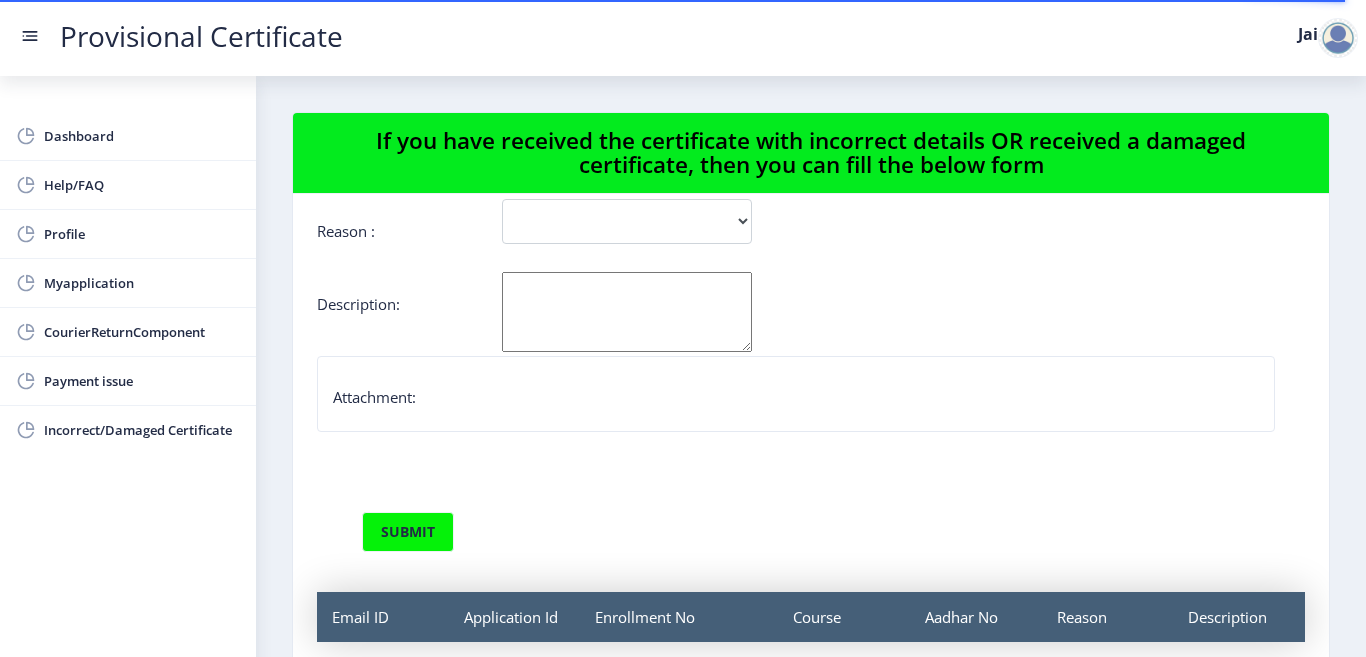 scroll, scrollTop: 227, scrollLeft: 0, axis: vertical 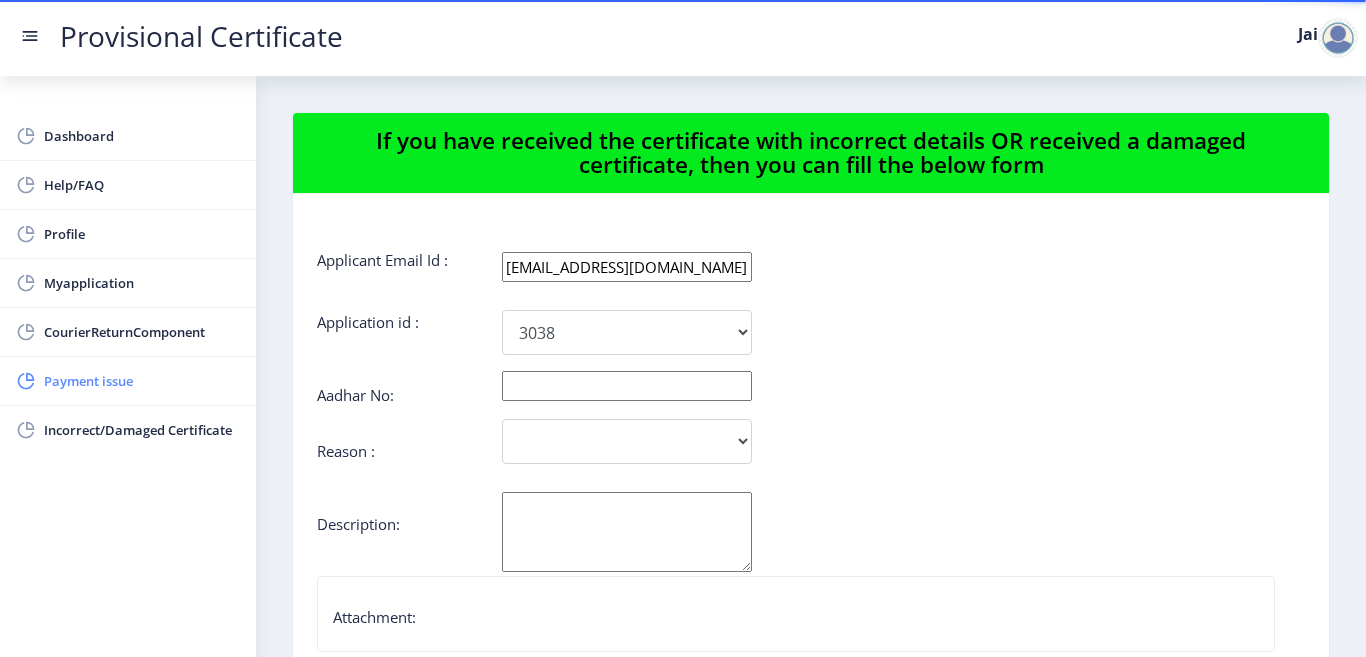 click on "Payment issue" 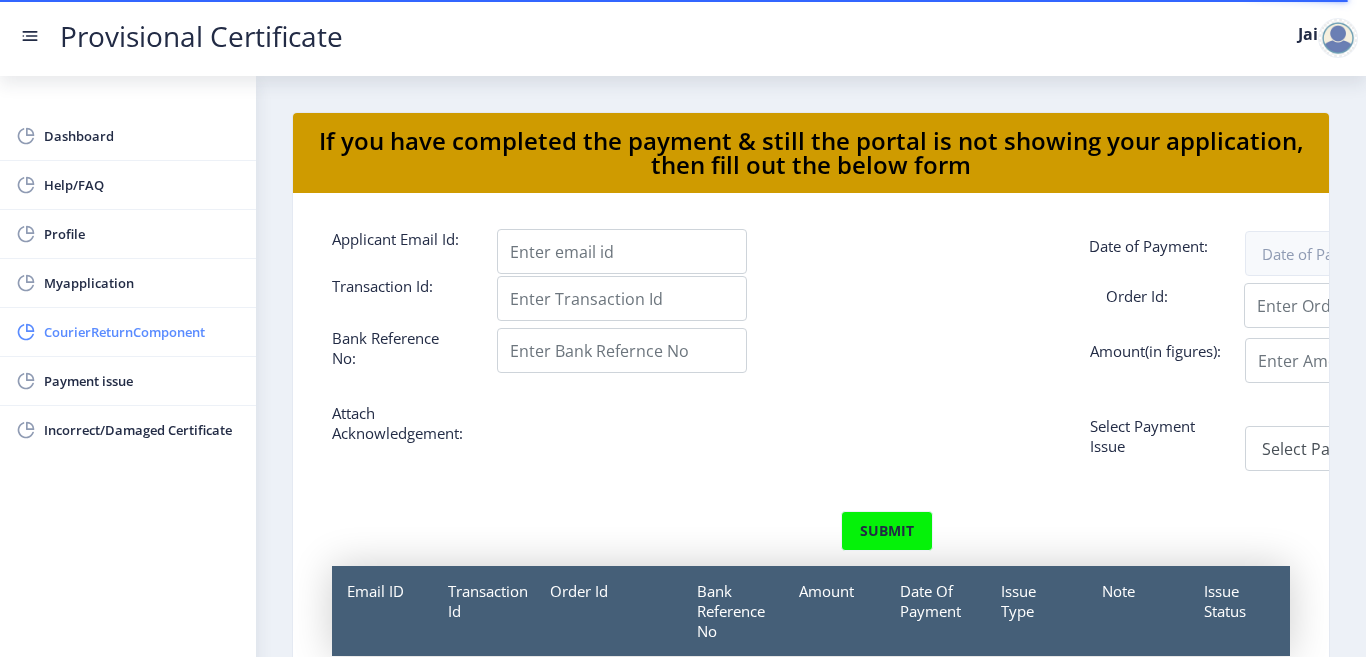 click on "CourierReturnComponent" 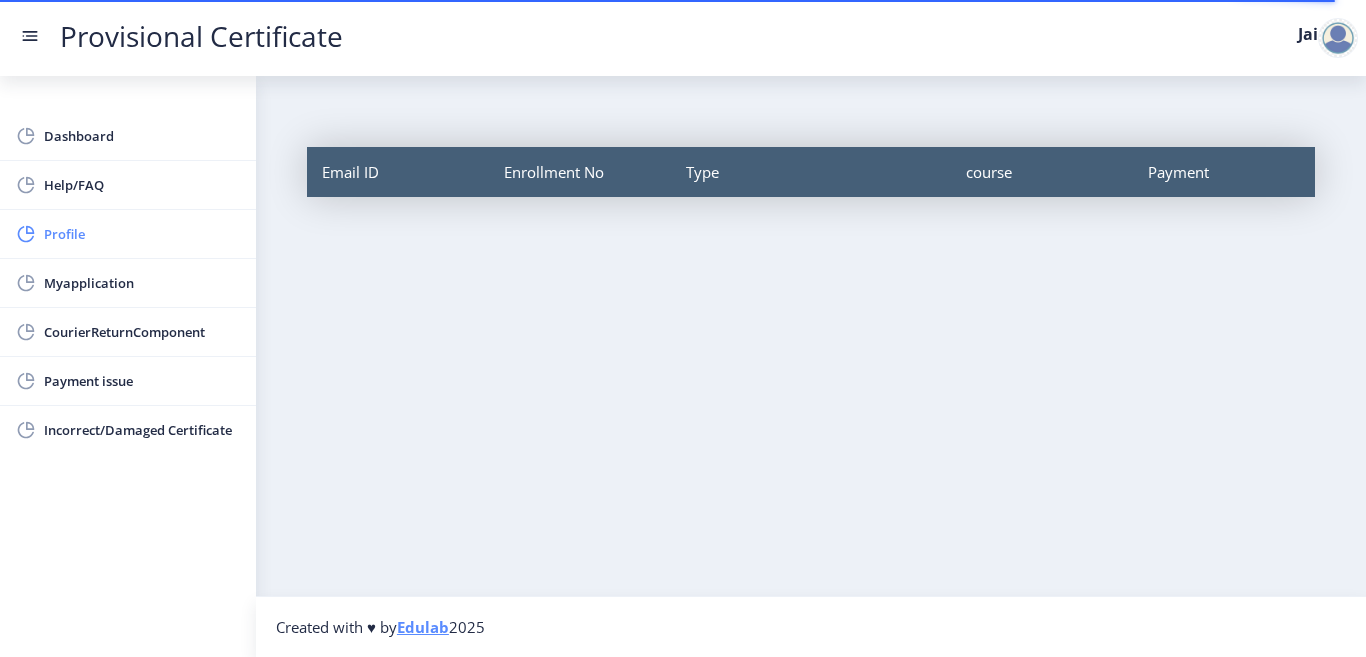 click on "Profile" 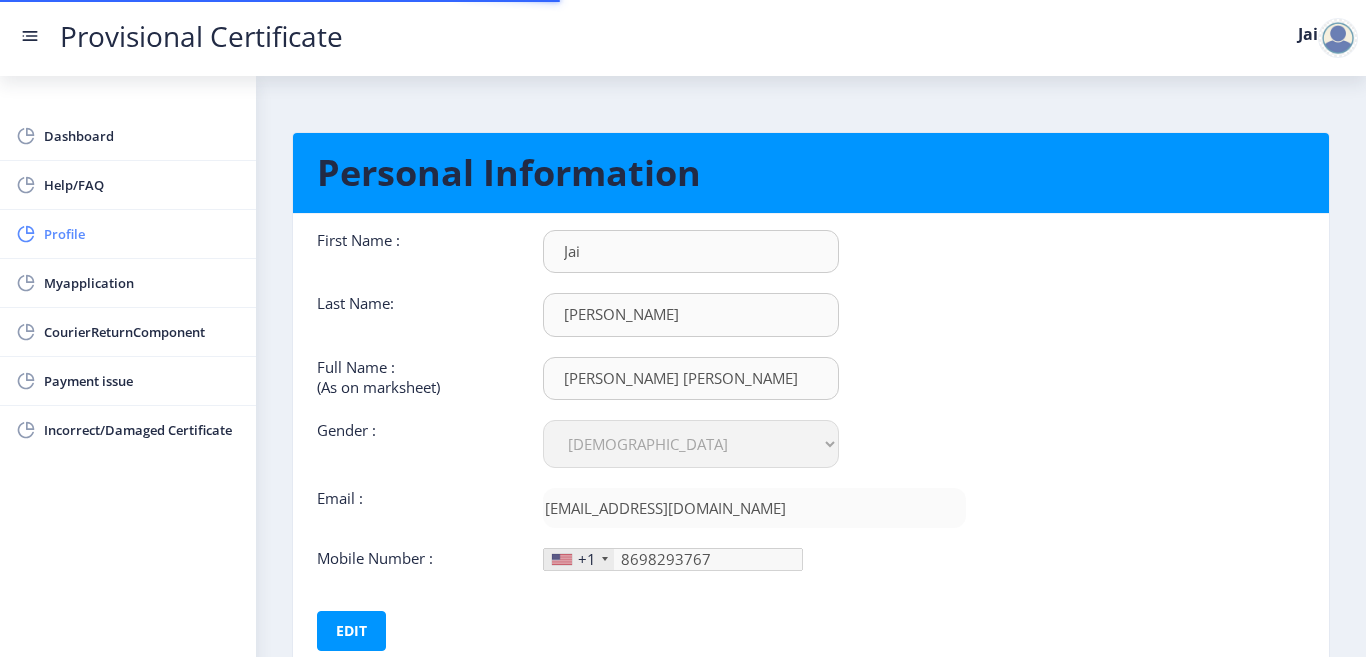 type on "[PHONE_NUMBER]" 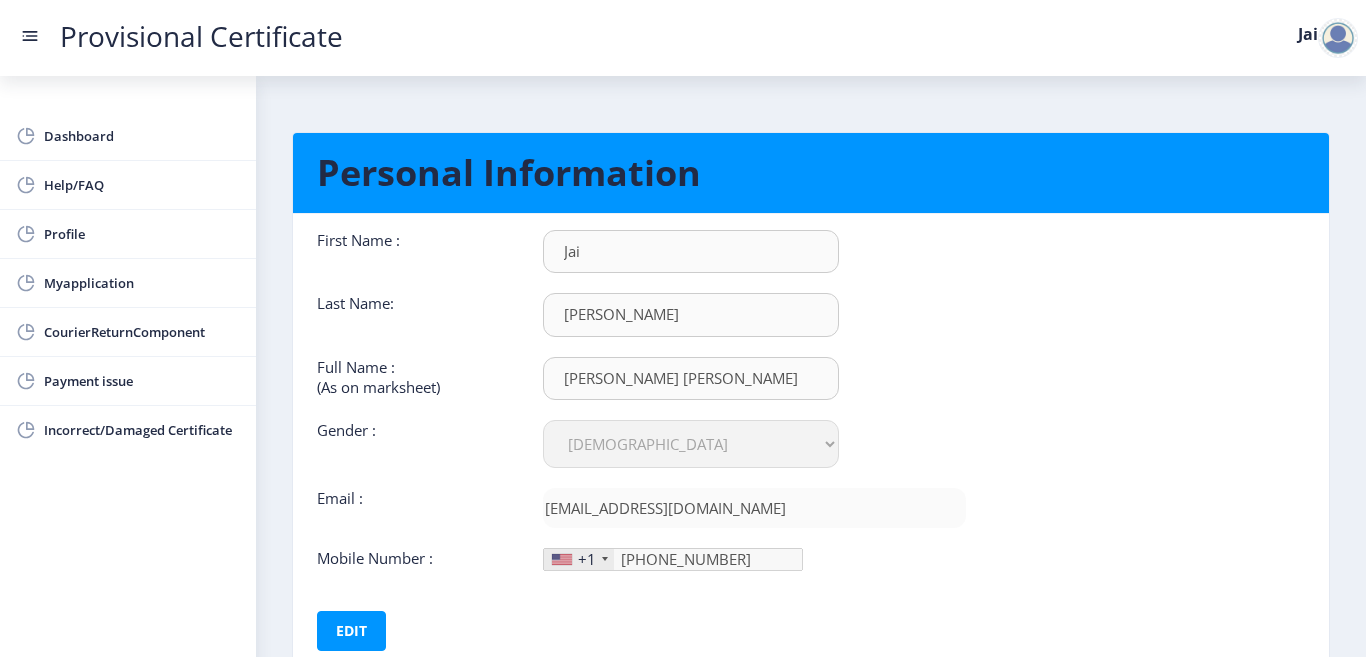 click on "+1" 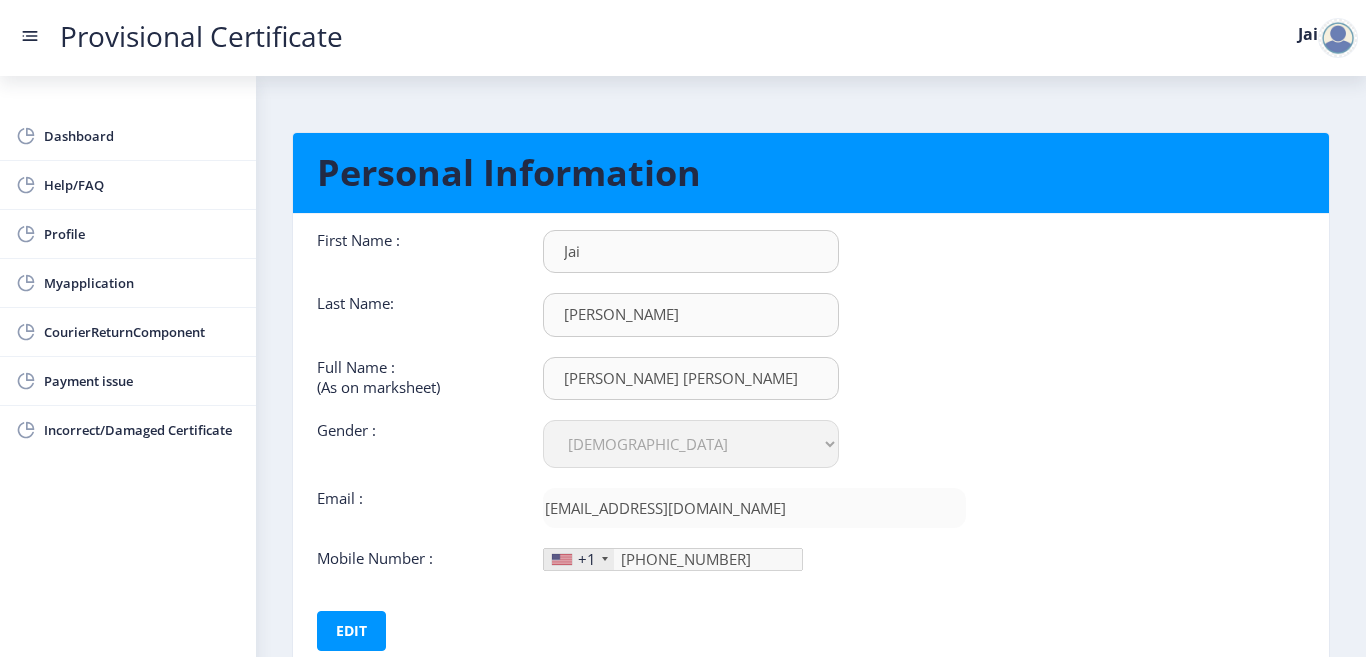 type 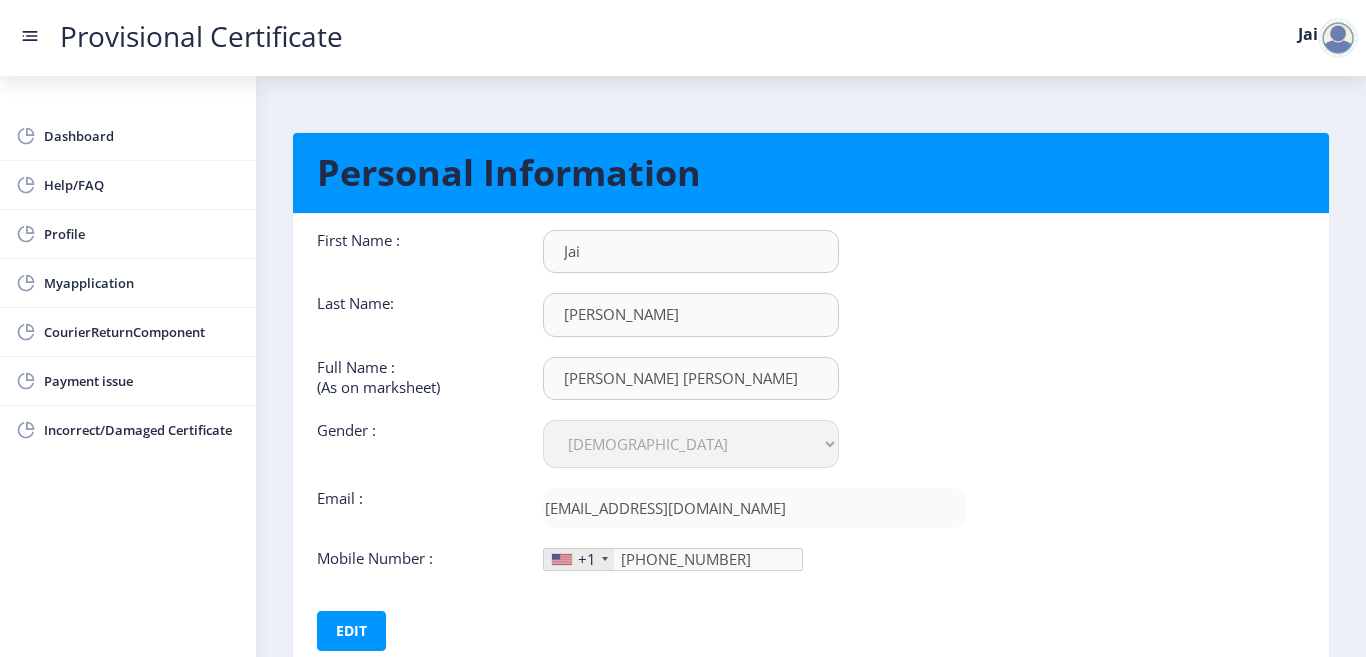 type 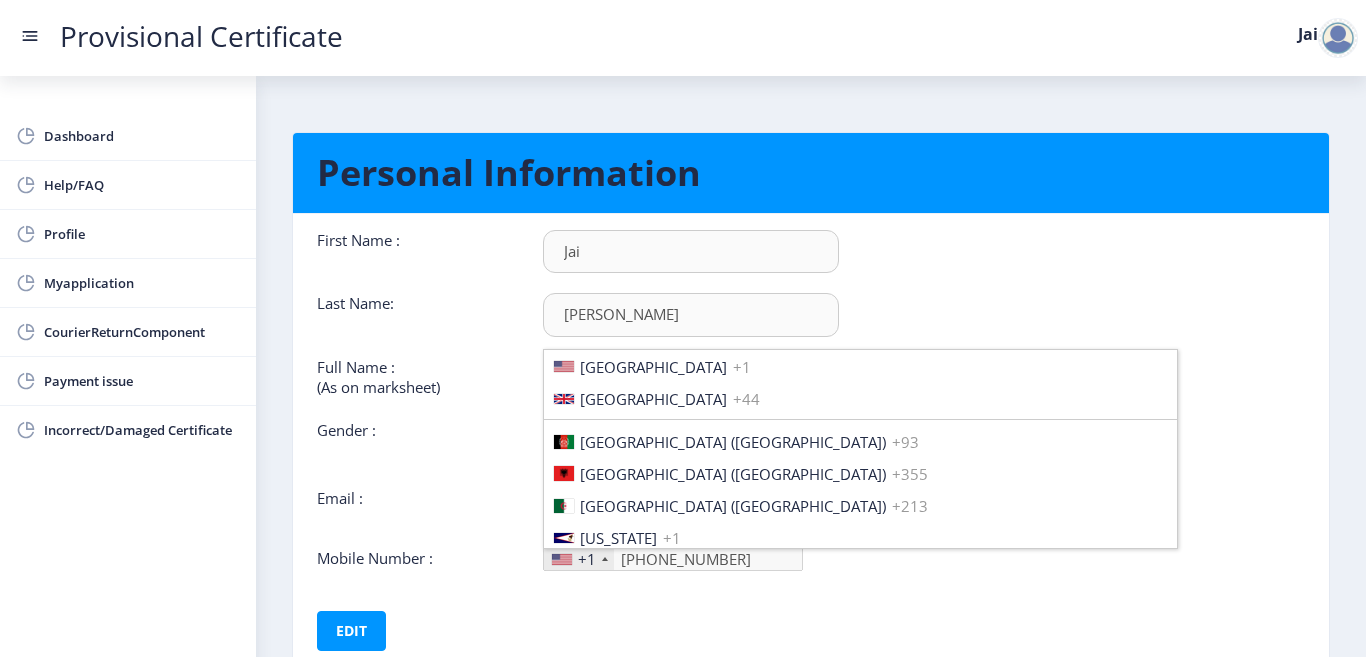 scroll, scrollTop: 357, scrollLeft: 0, axis: vertical 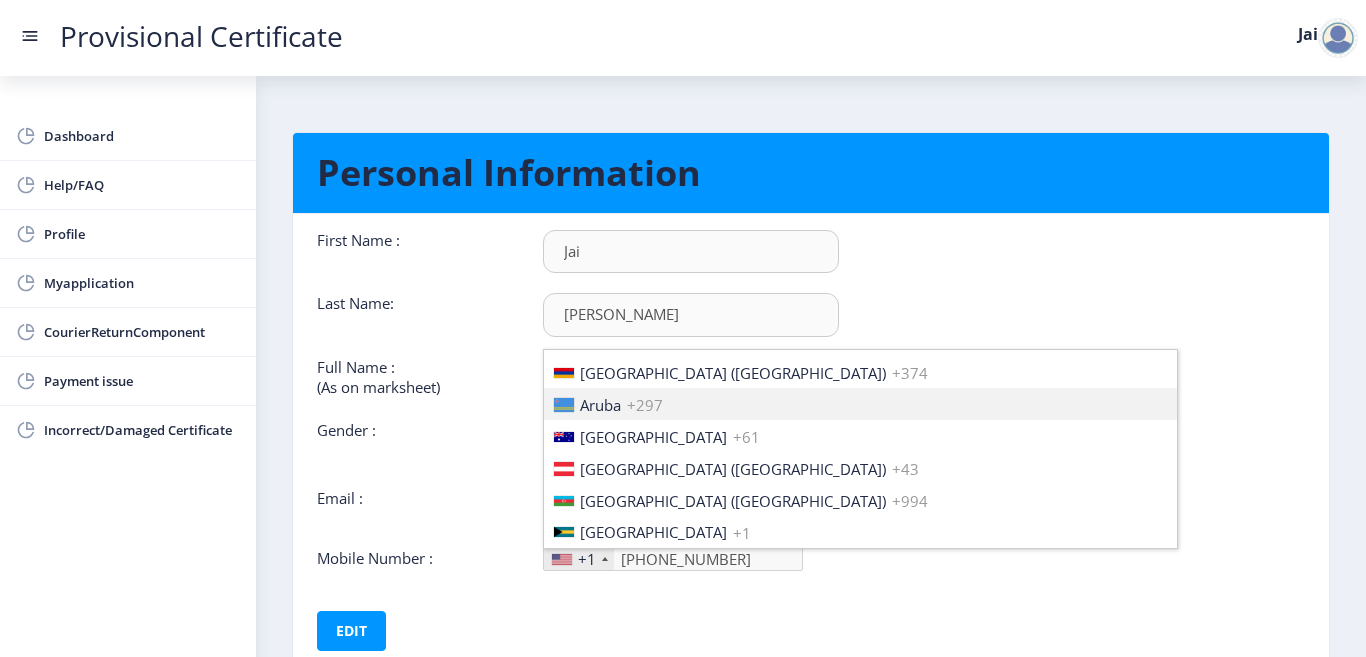 click on "Aruba" at bounding box center (600, 405) 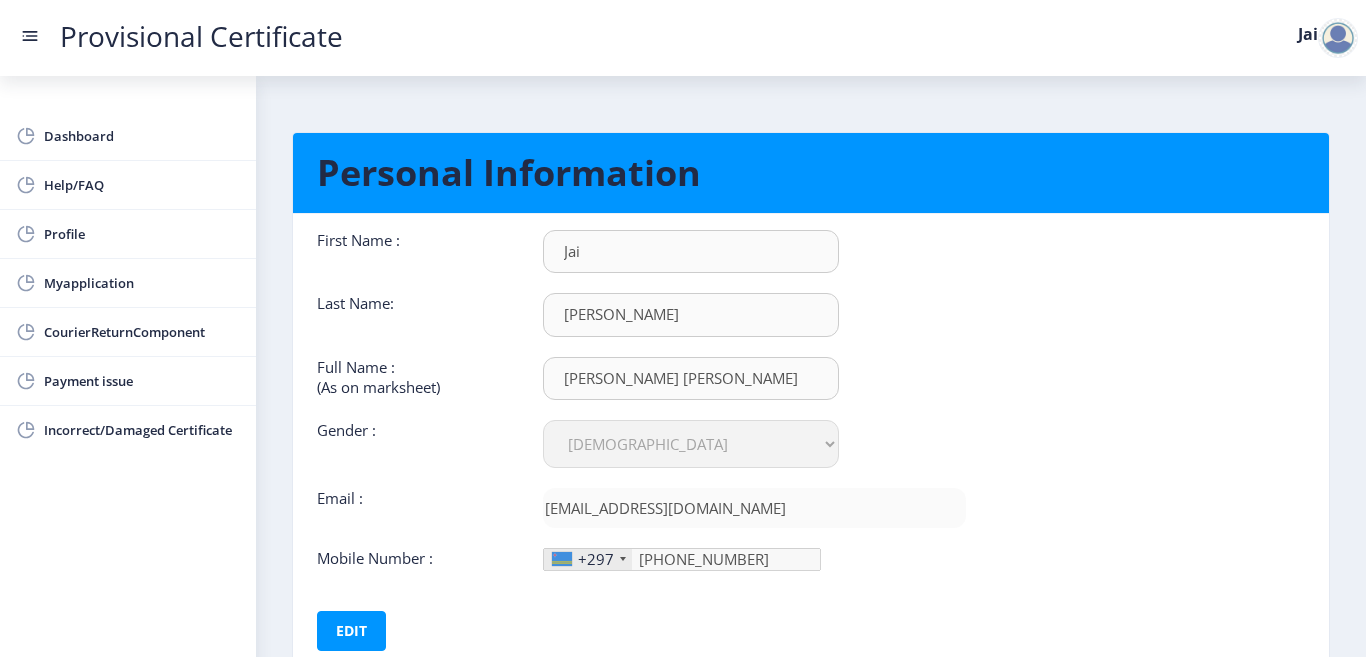 click on "+297" 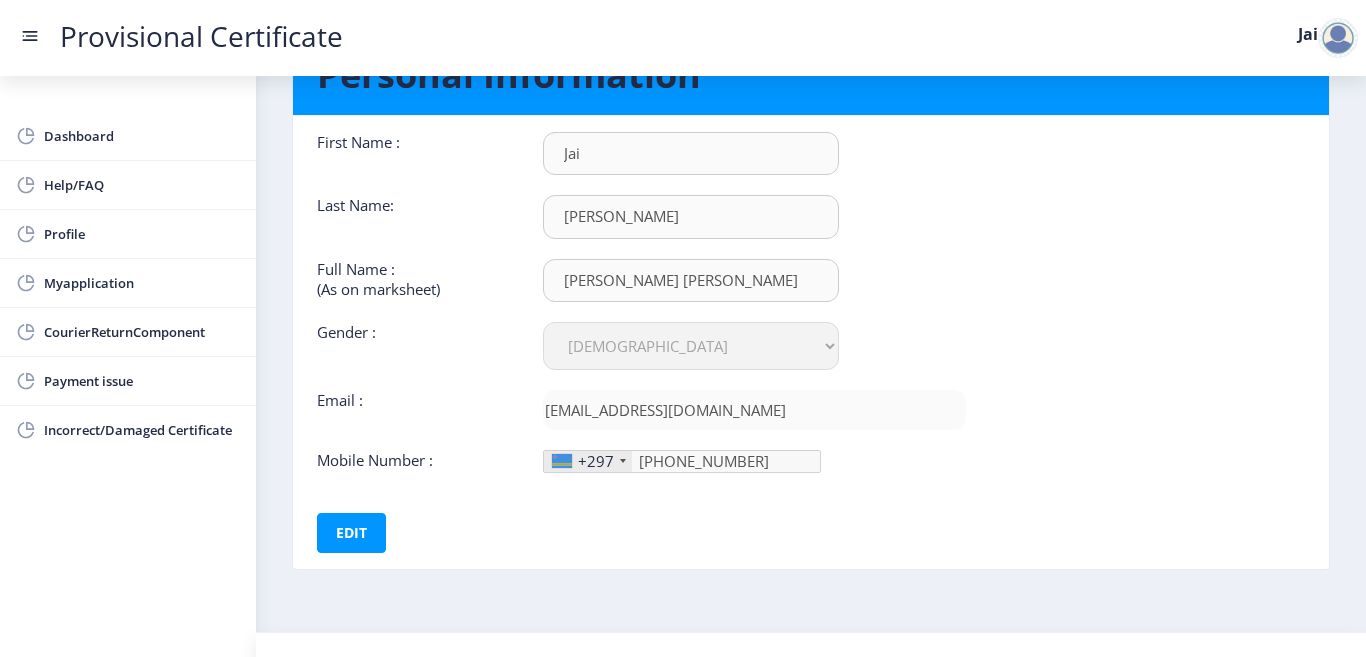 scroll, scrollTop: 134, scrollLeft: 0, axis: vertical 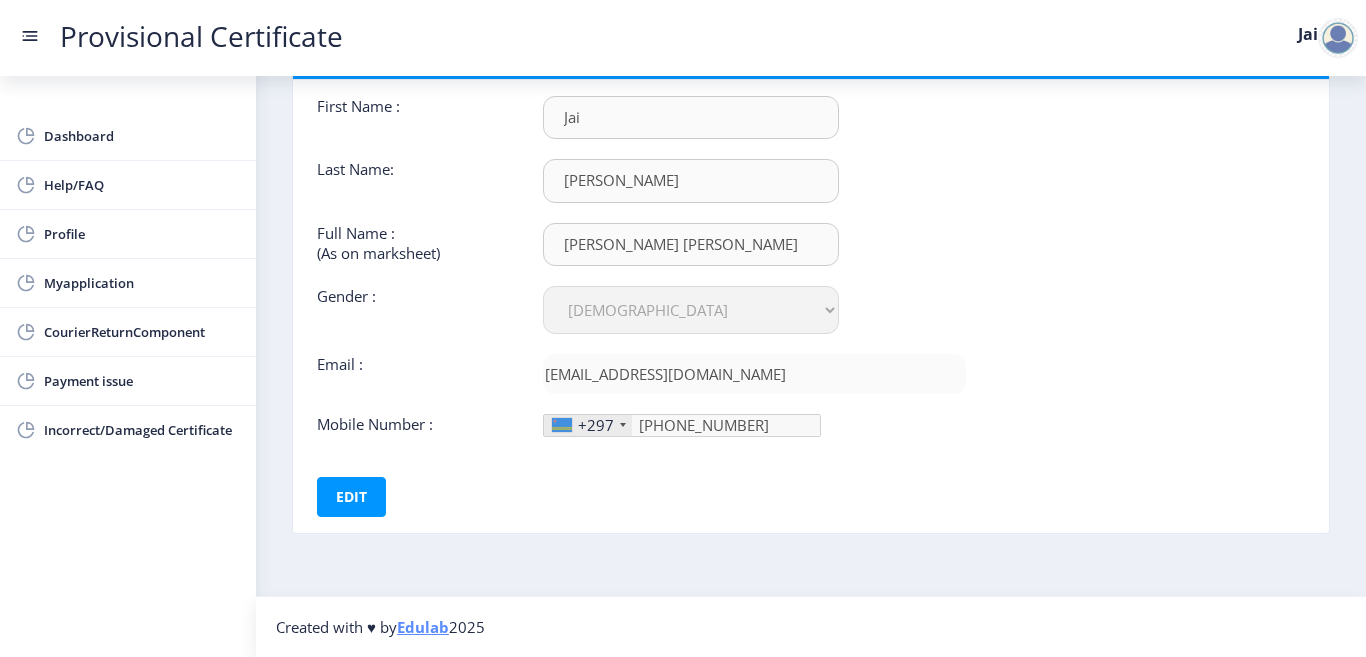 click on "+297" 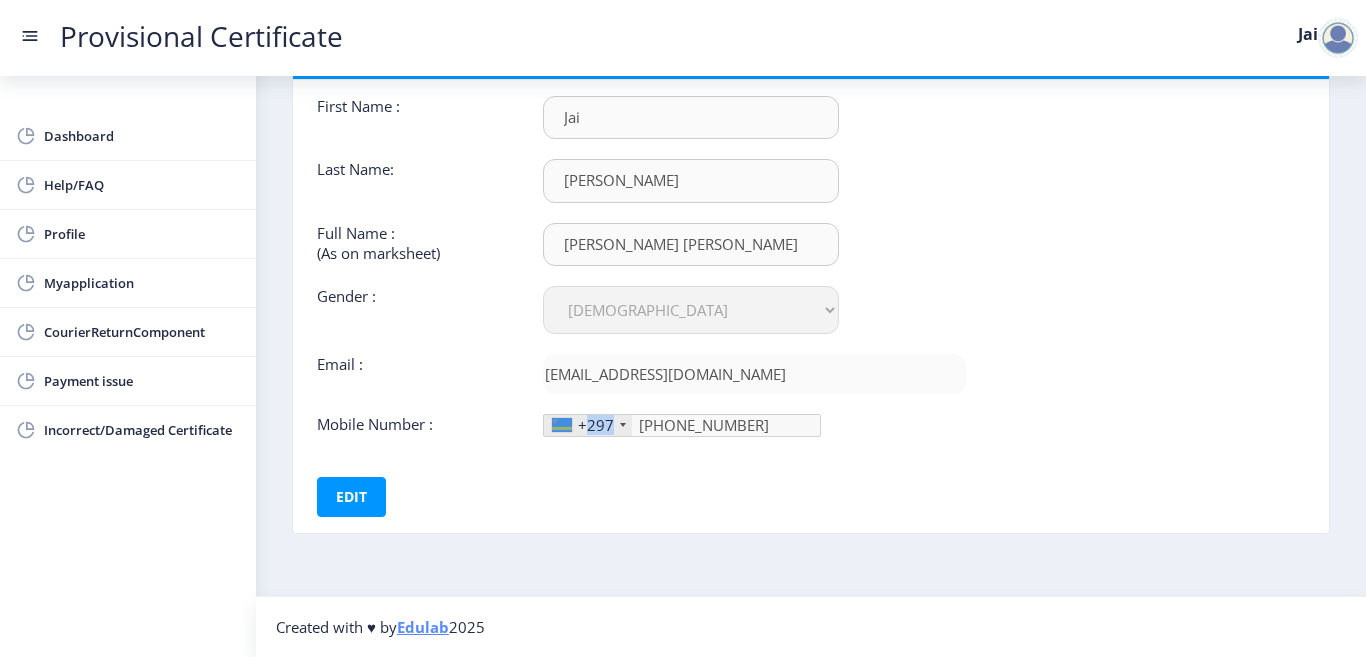 click on "+297" 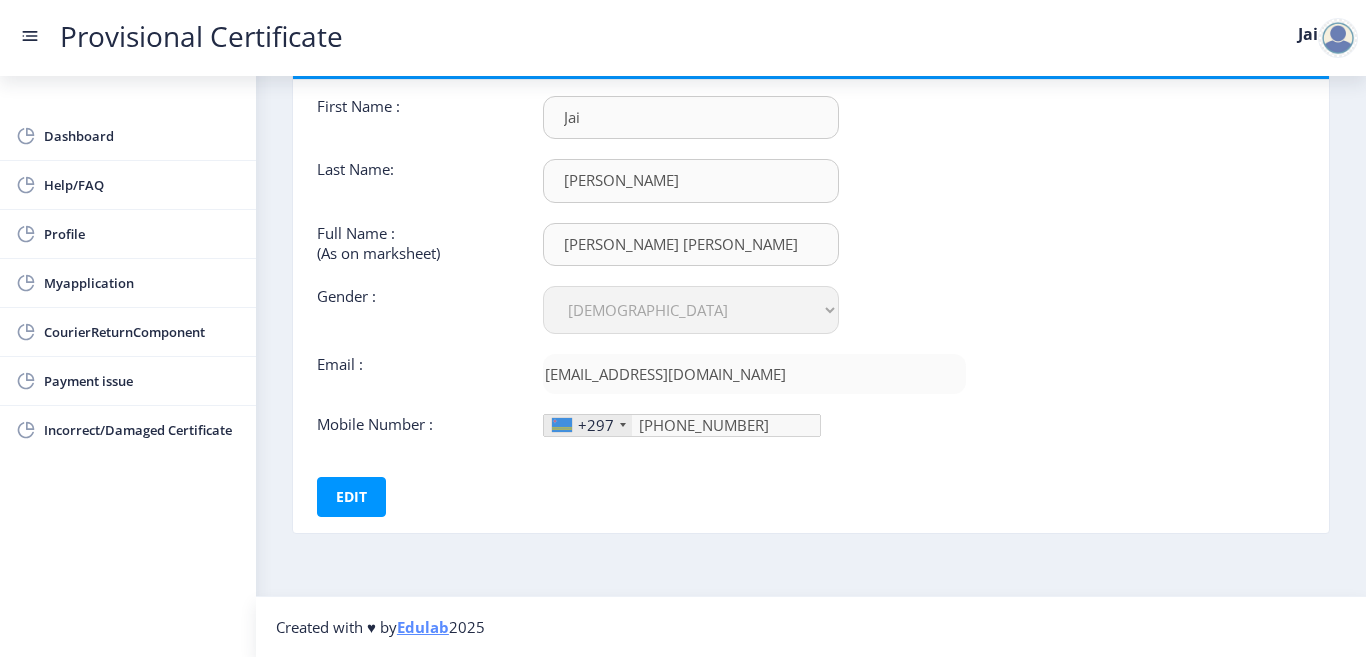 click on "+297" 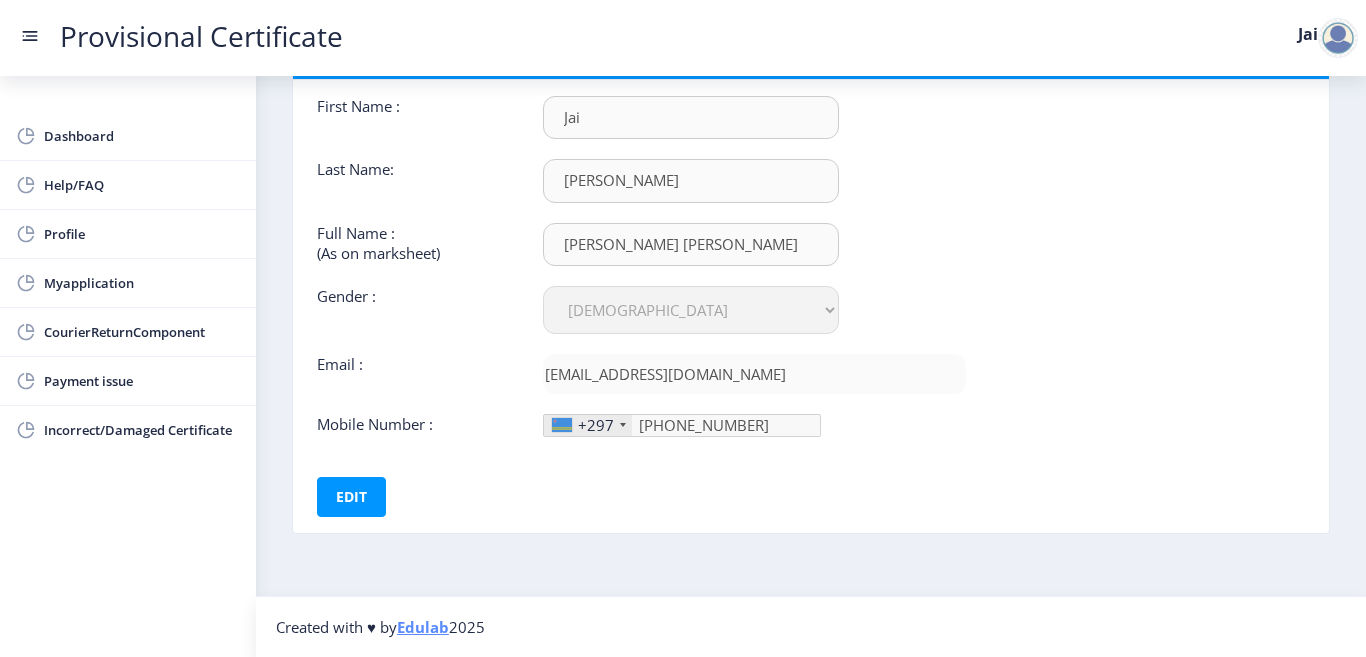 click on "+297" 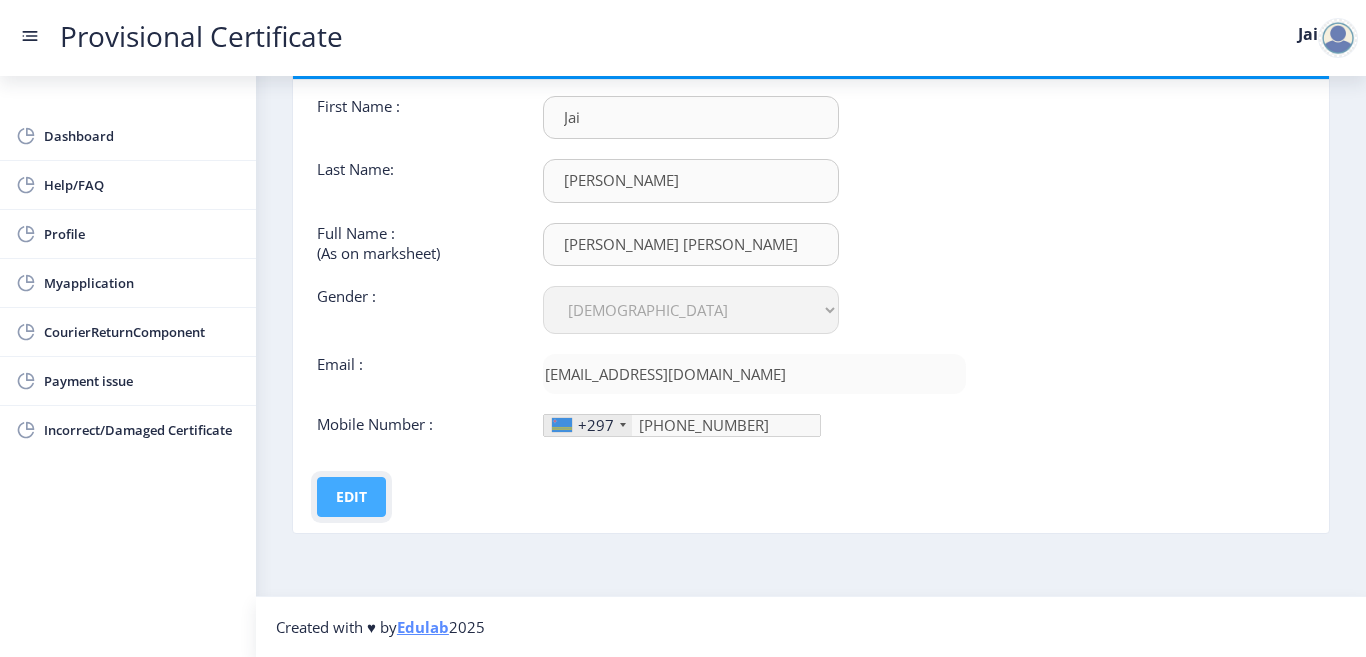 click on "Edit" 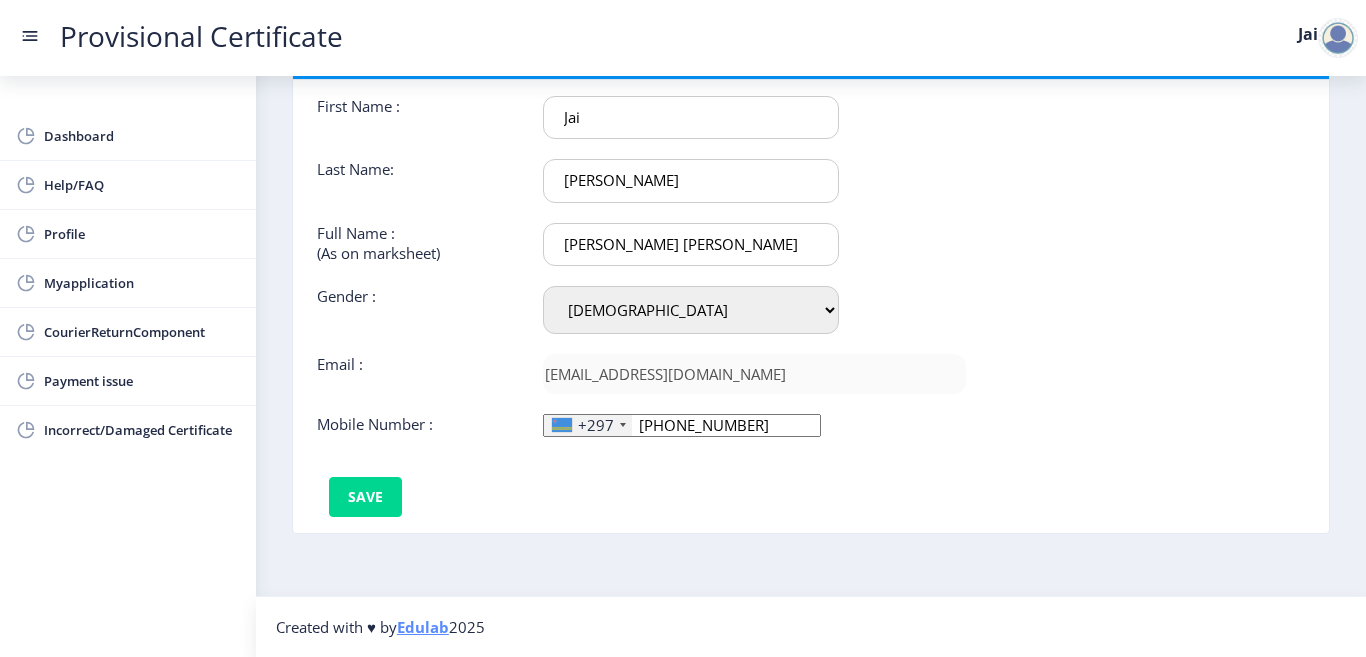 click on "+297" 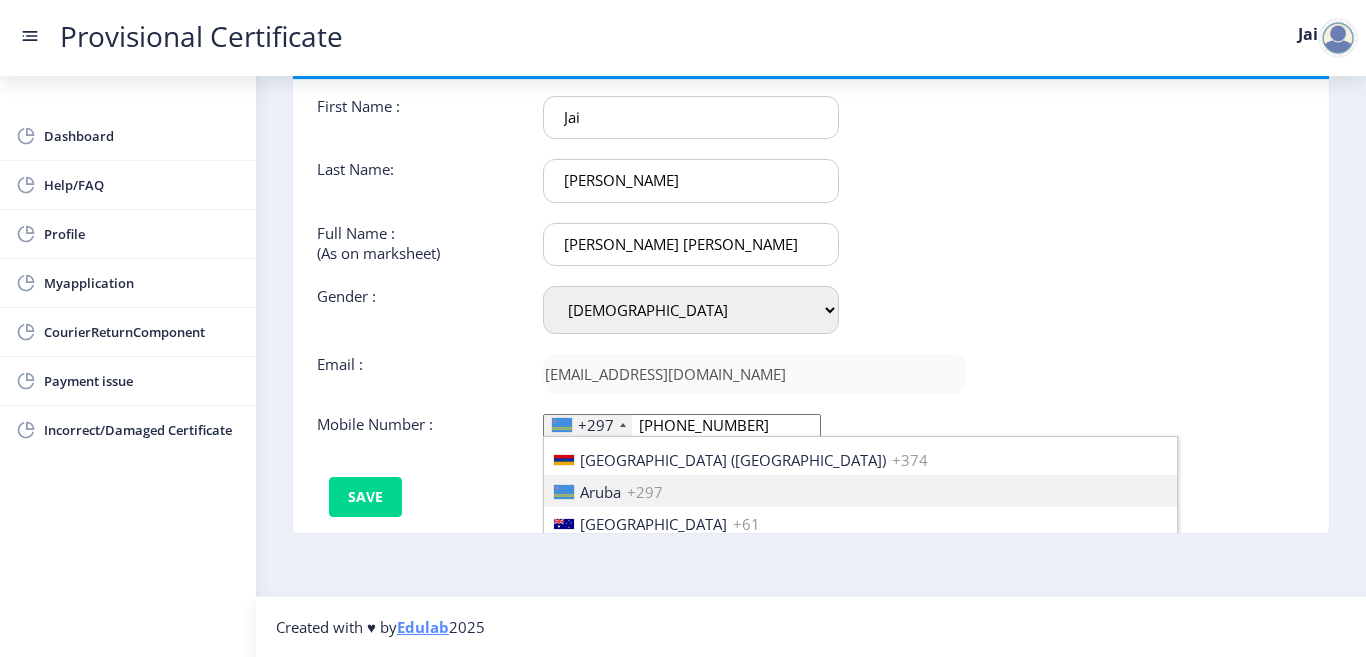 scroll, scrollTop: 3062, scrollLeft: 0, axis: vertical 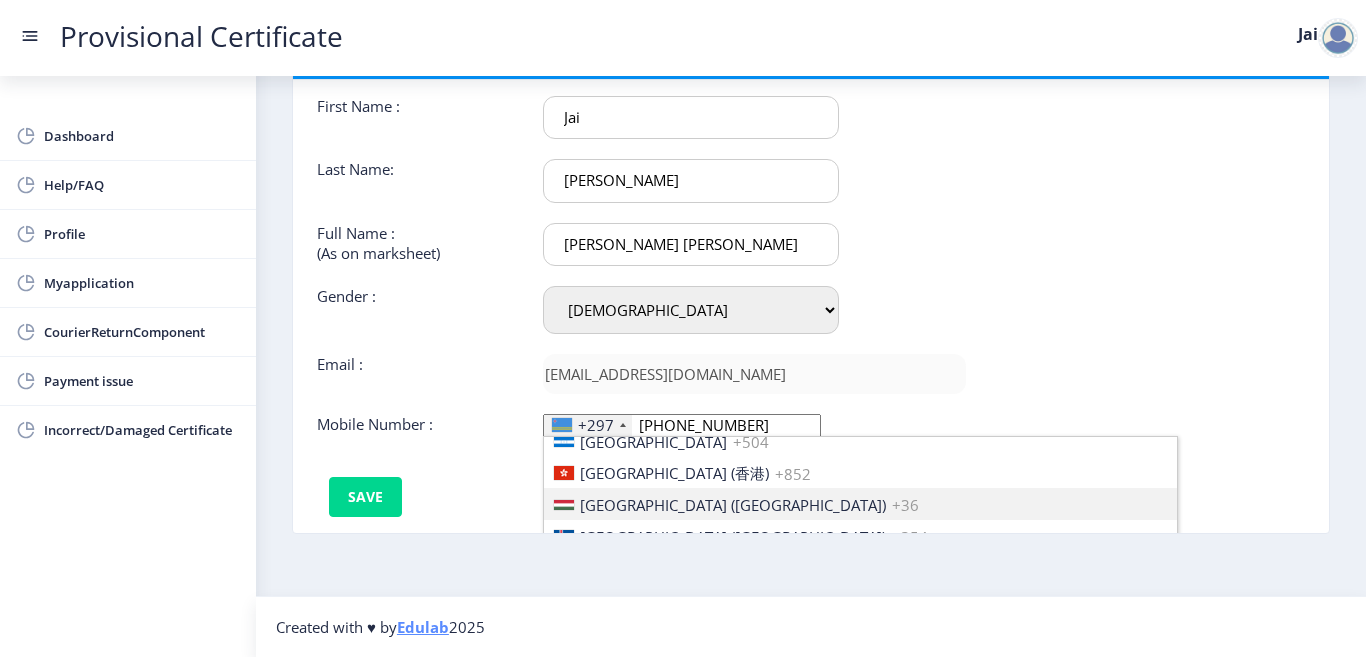 type 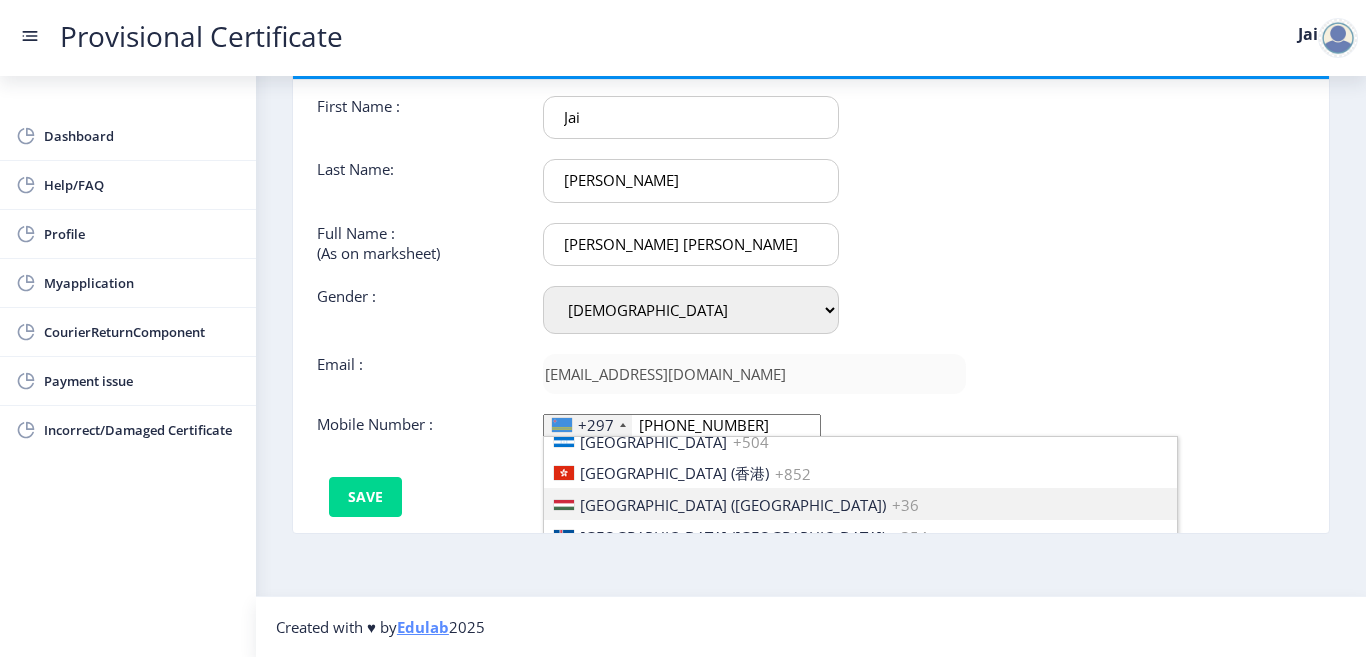 type 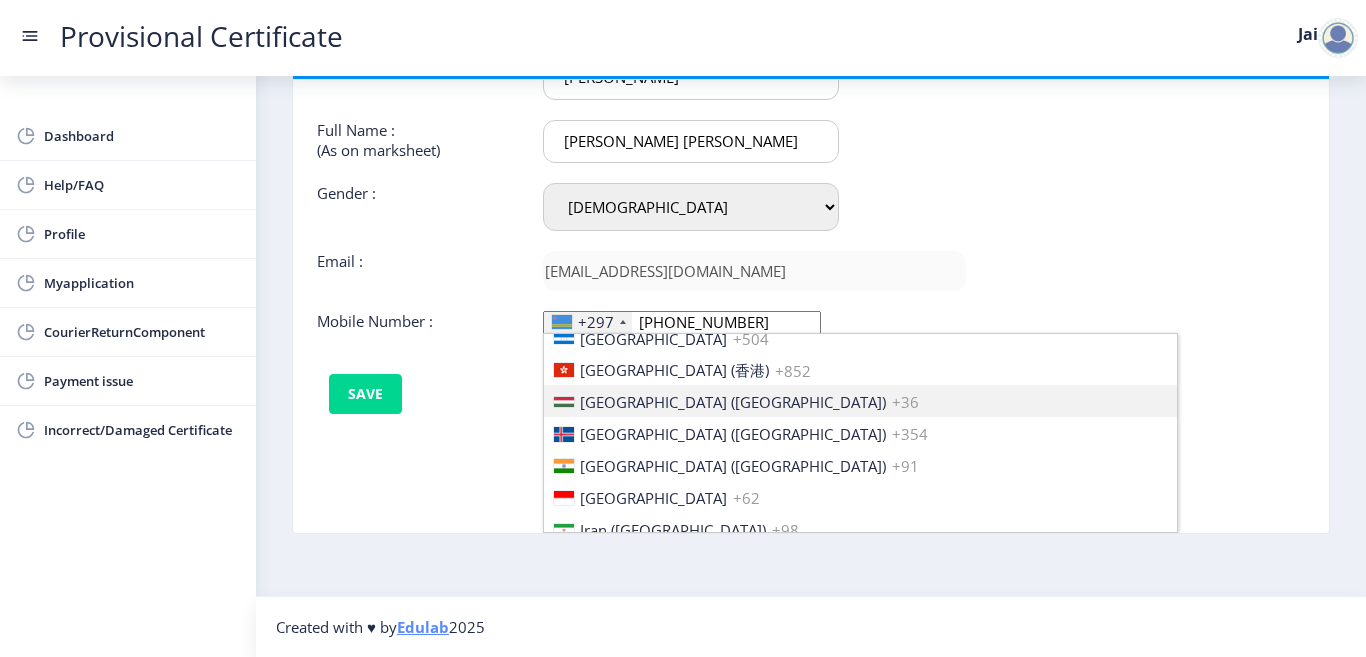 type 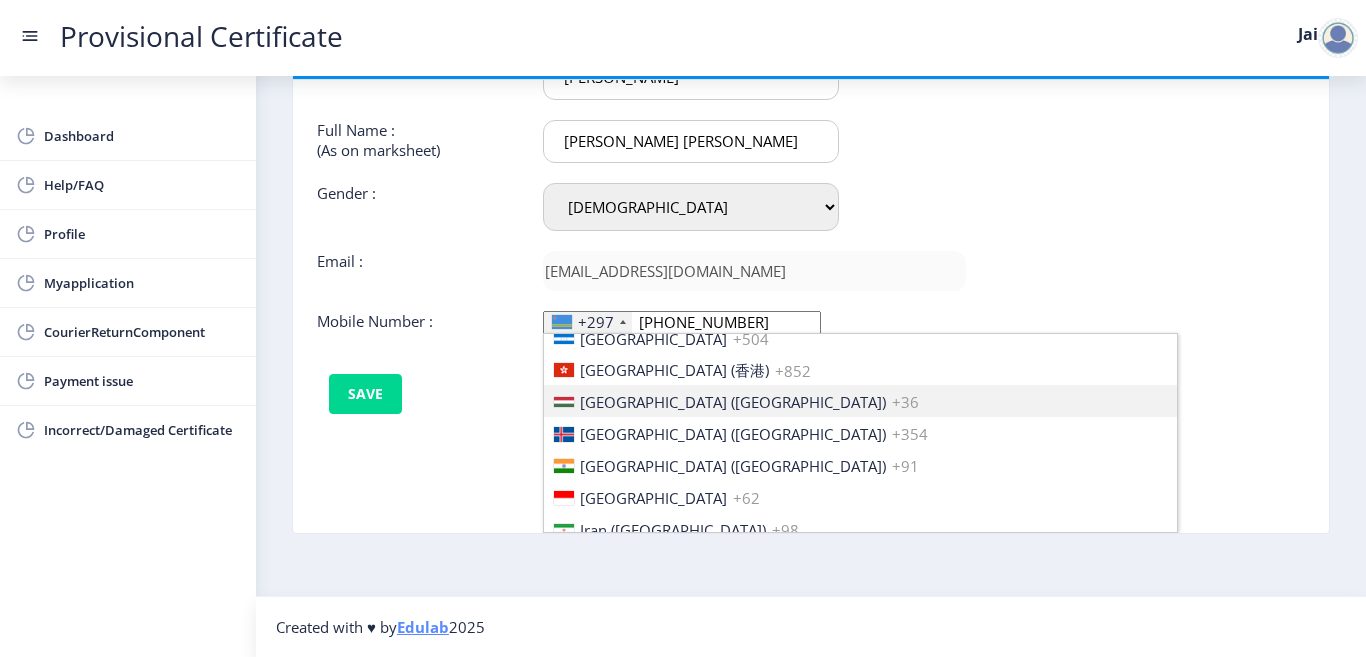 type 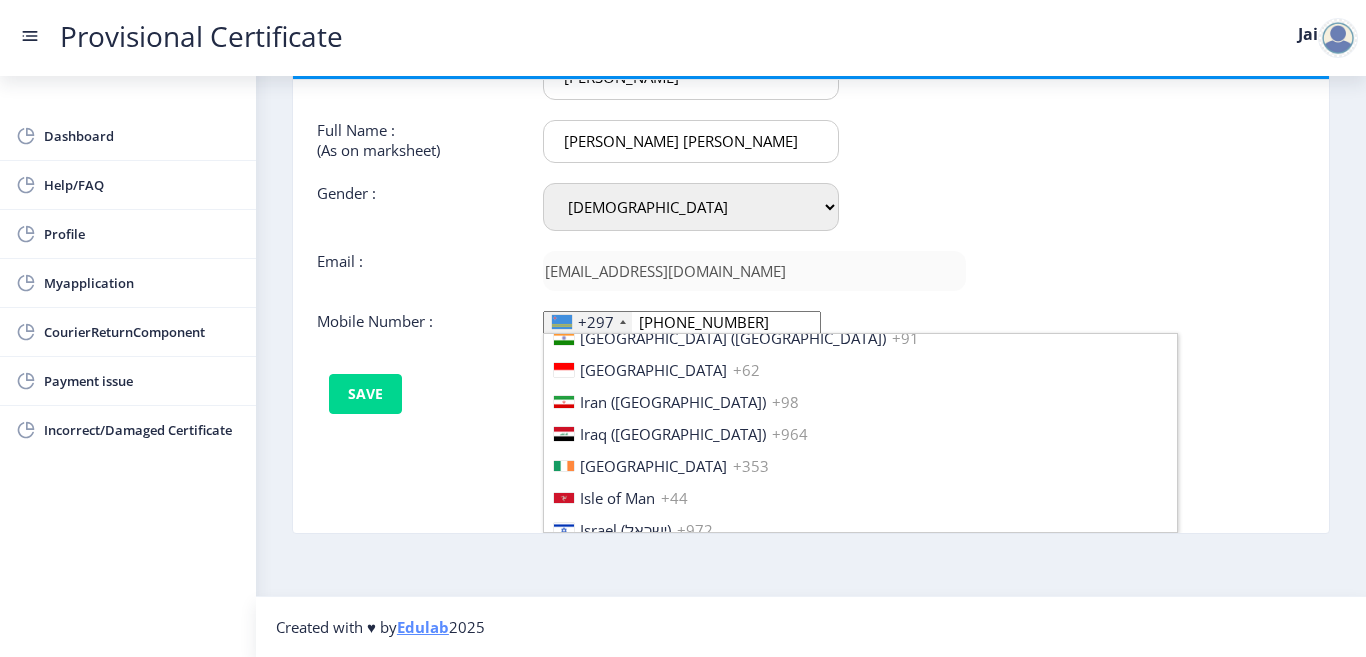 type 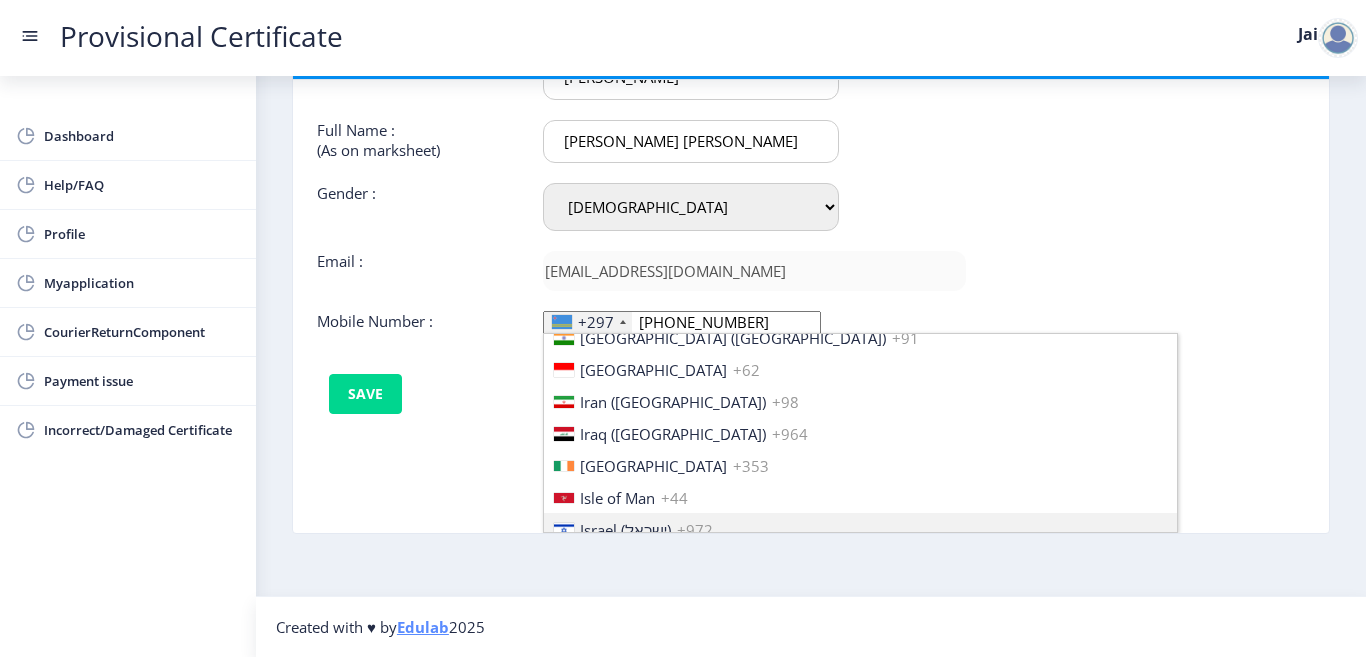 type 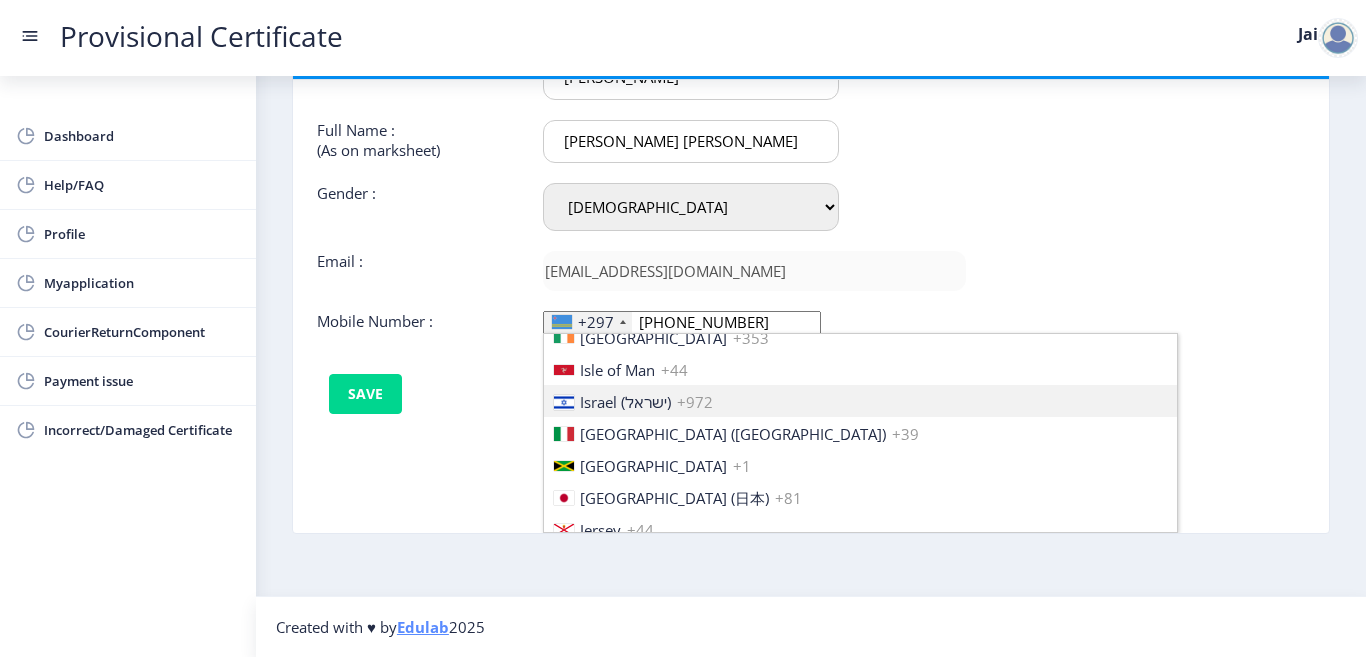 type 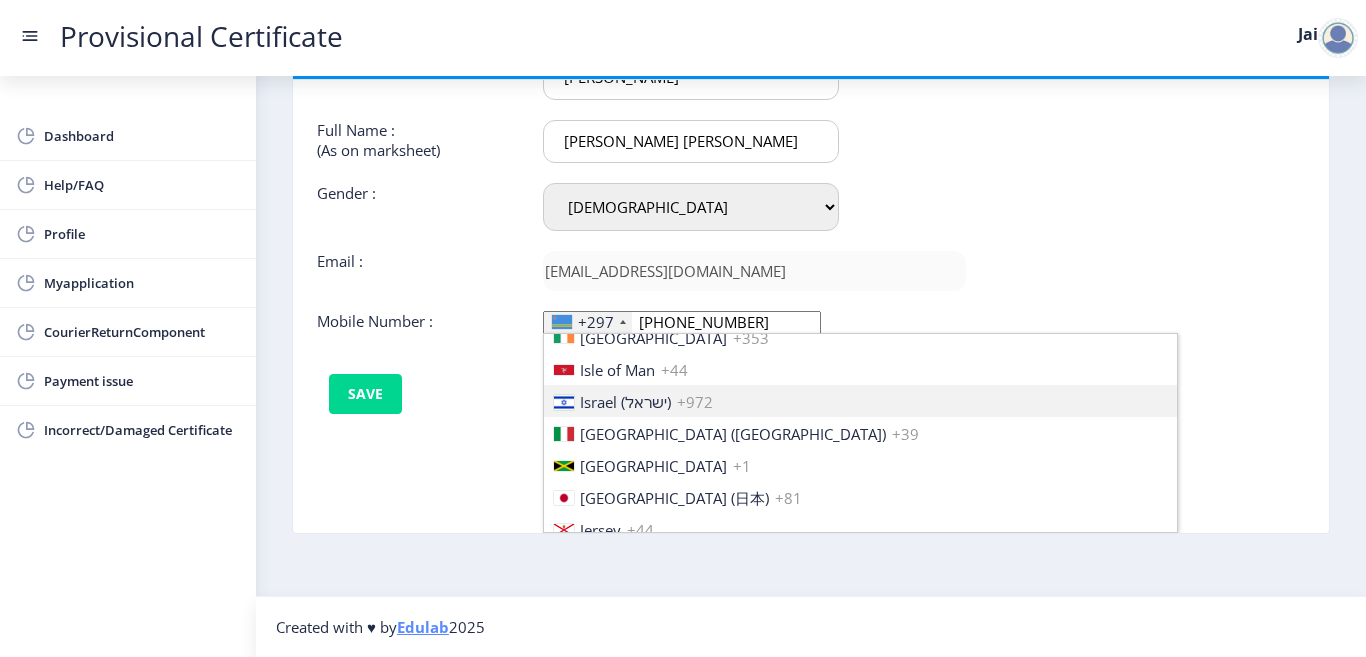 type 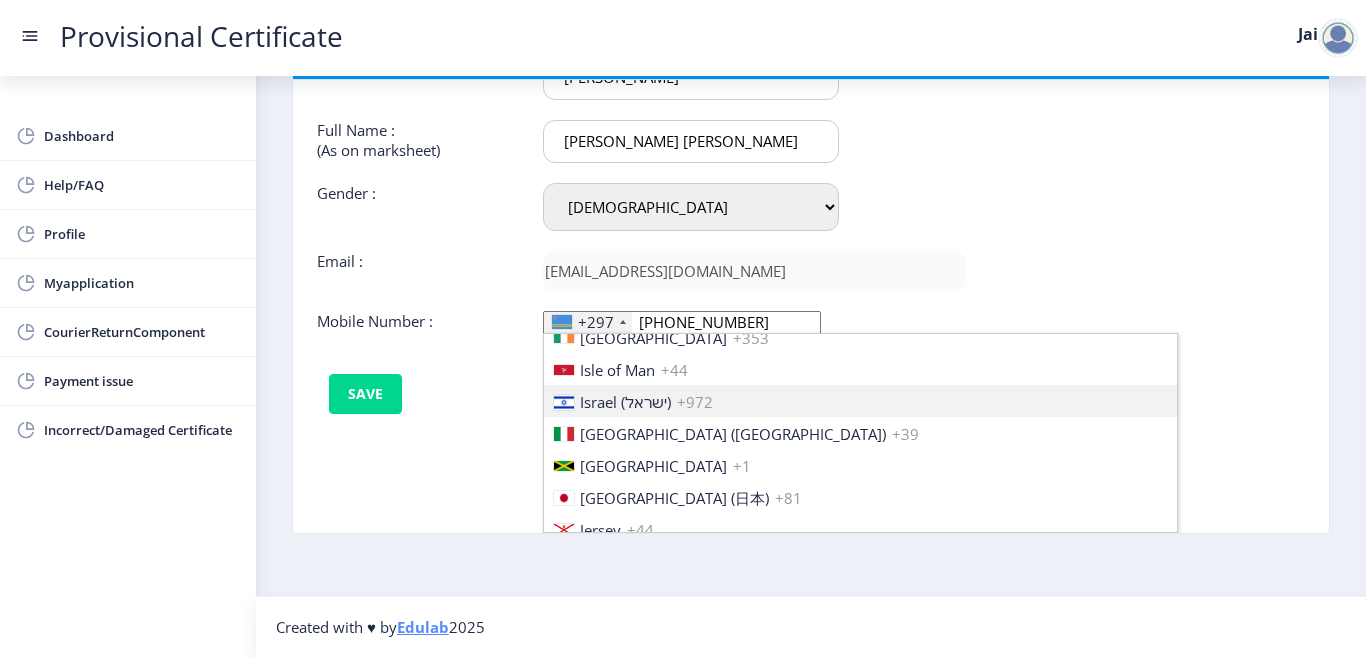 type 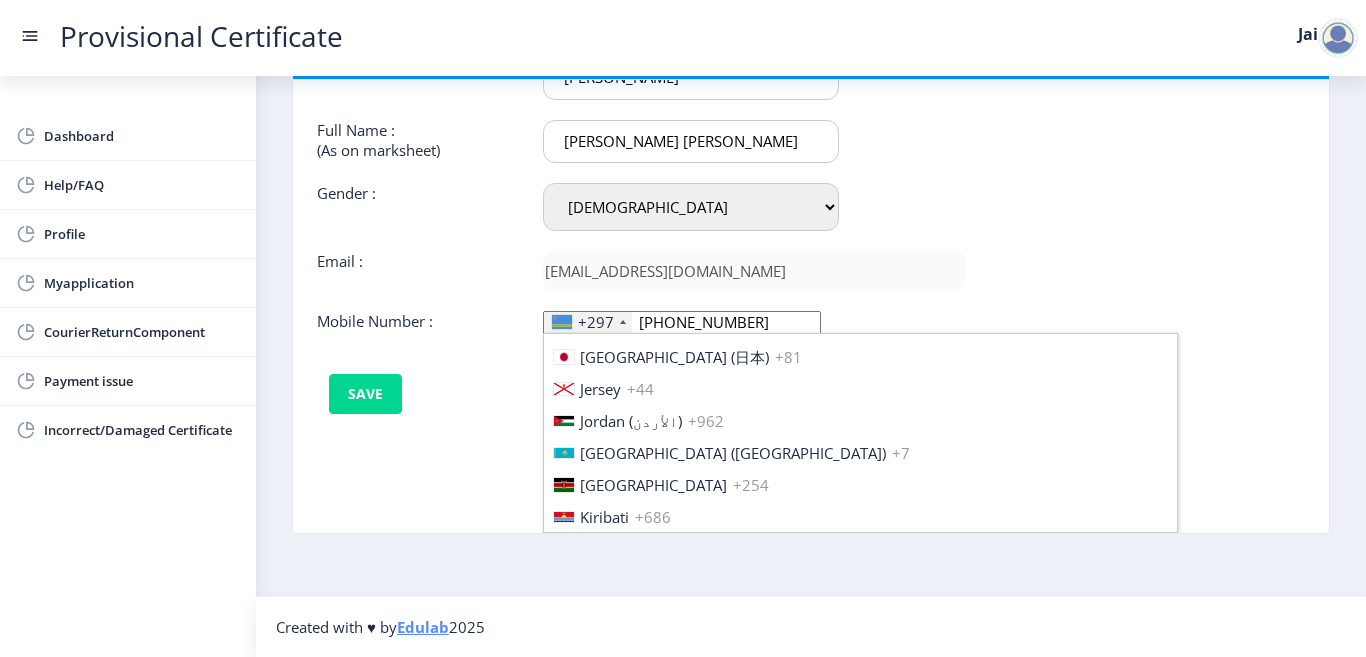 type 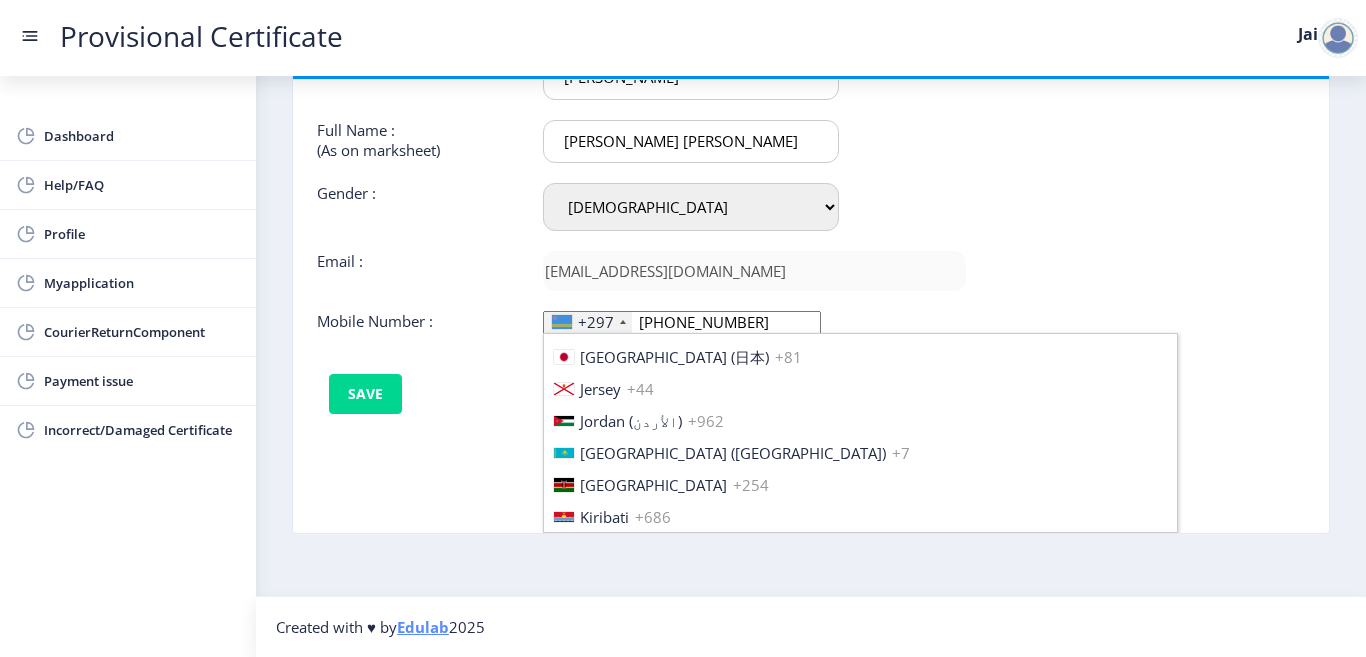 type 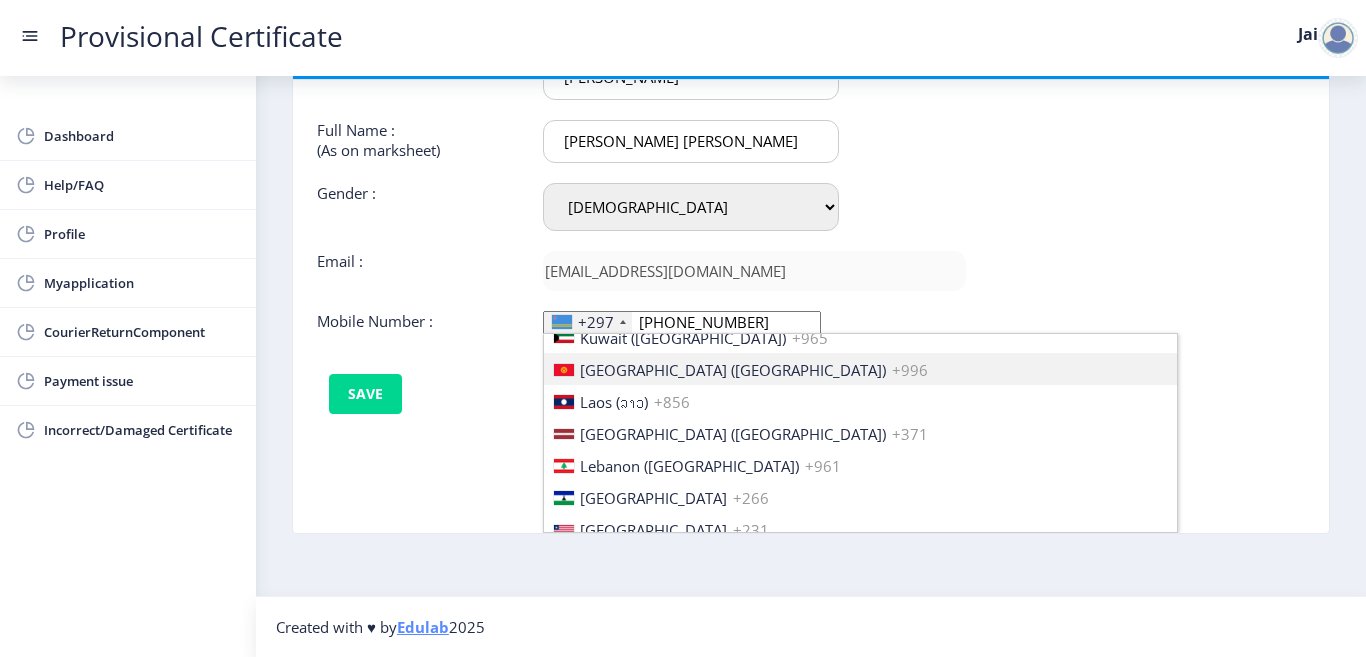 type 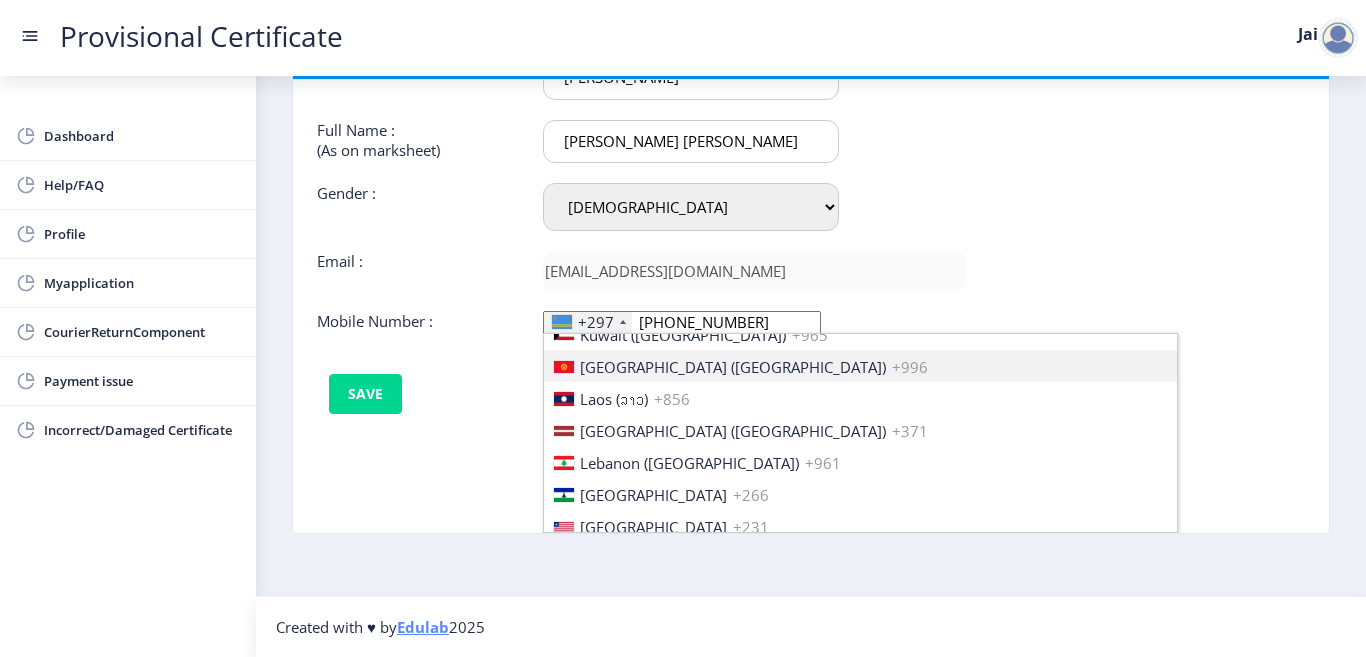 type 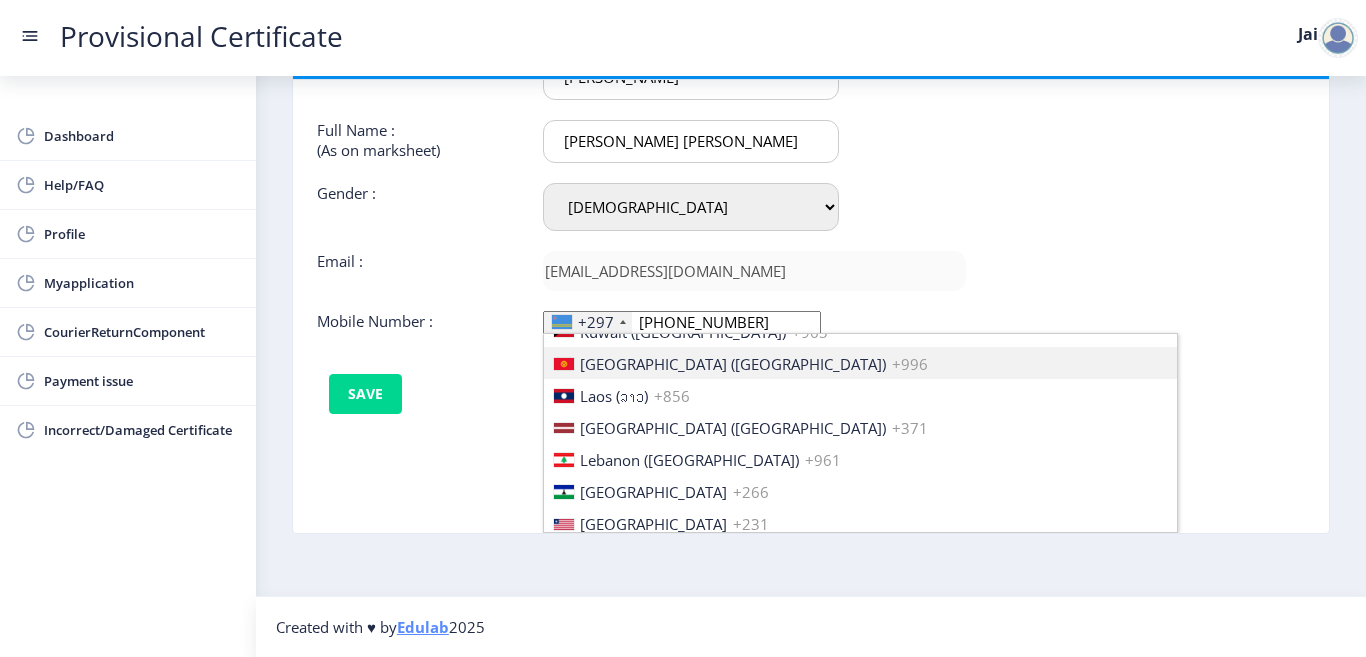 type 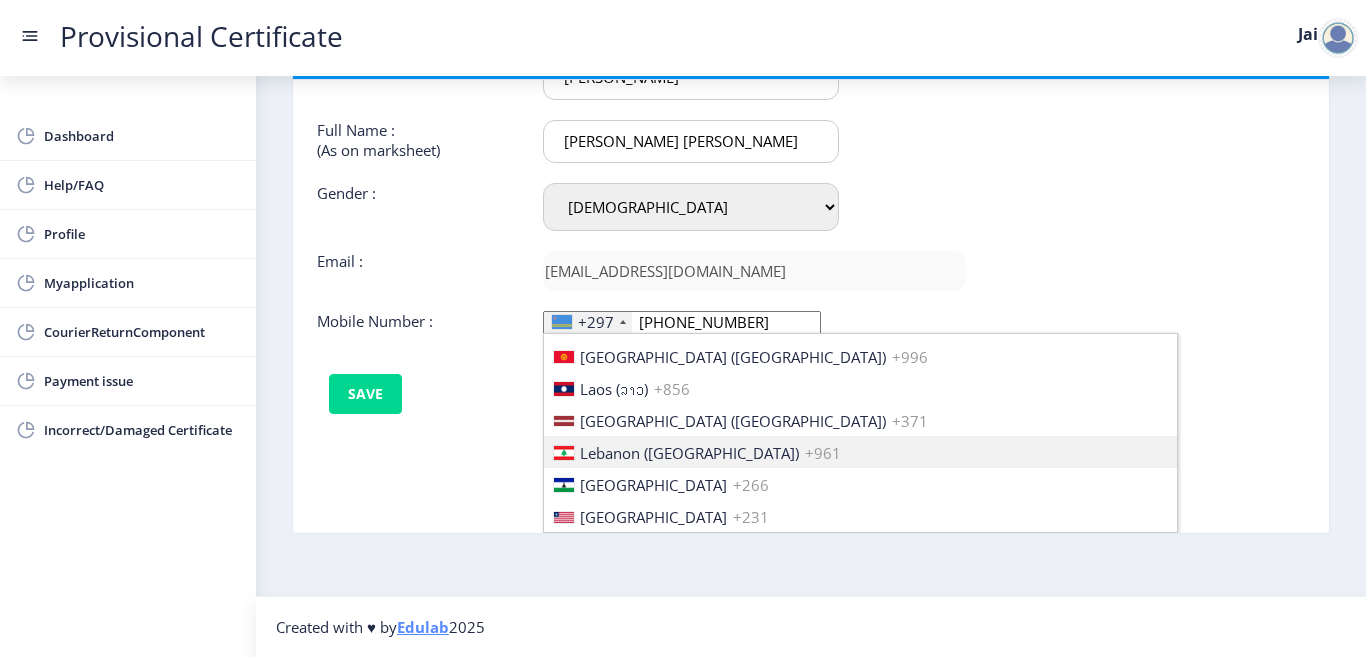 type 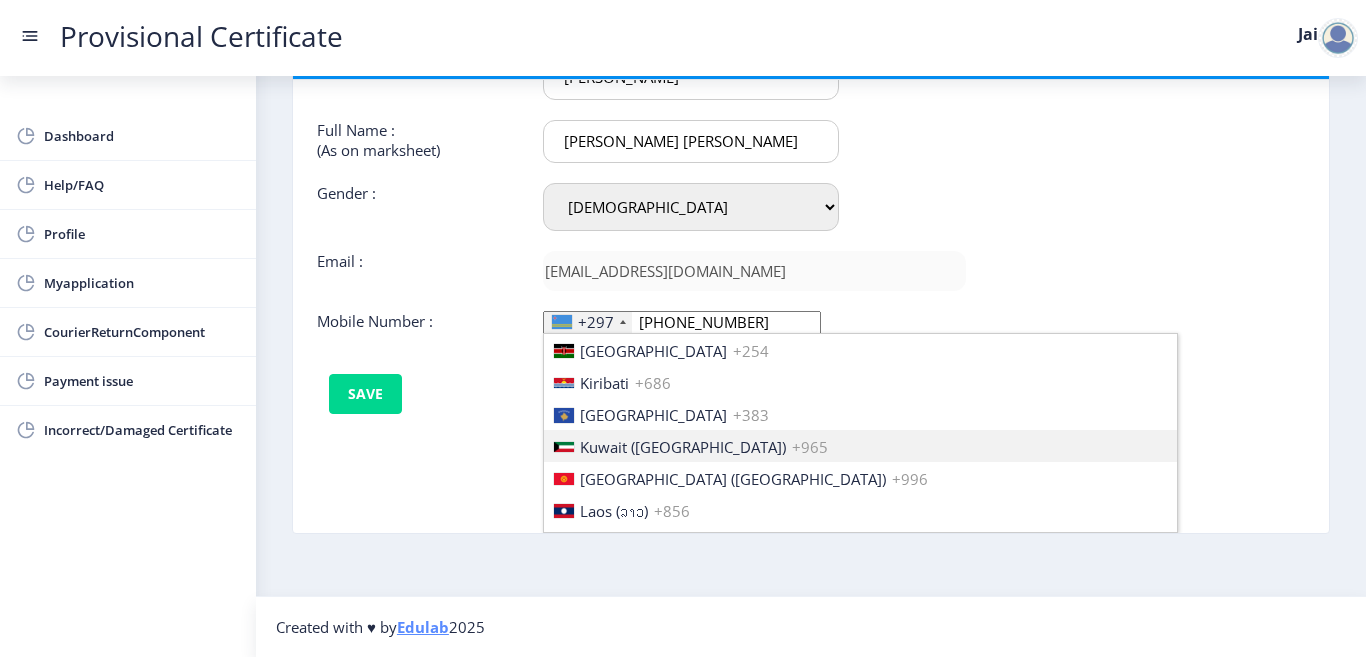 type 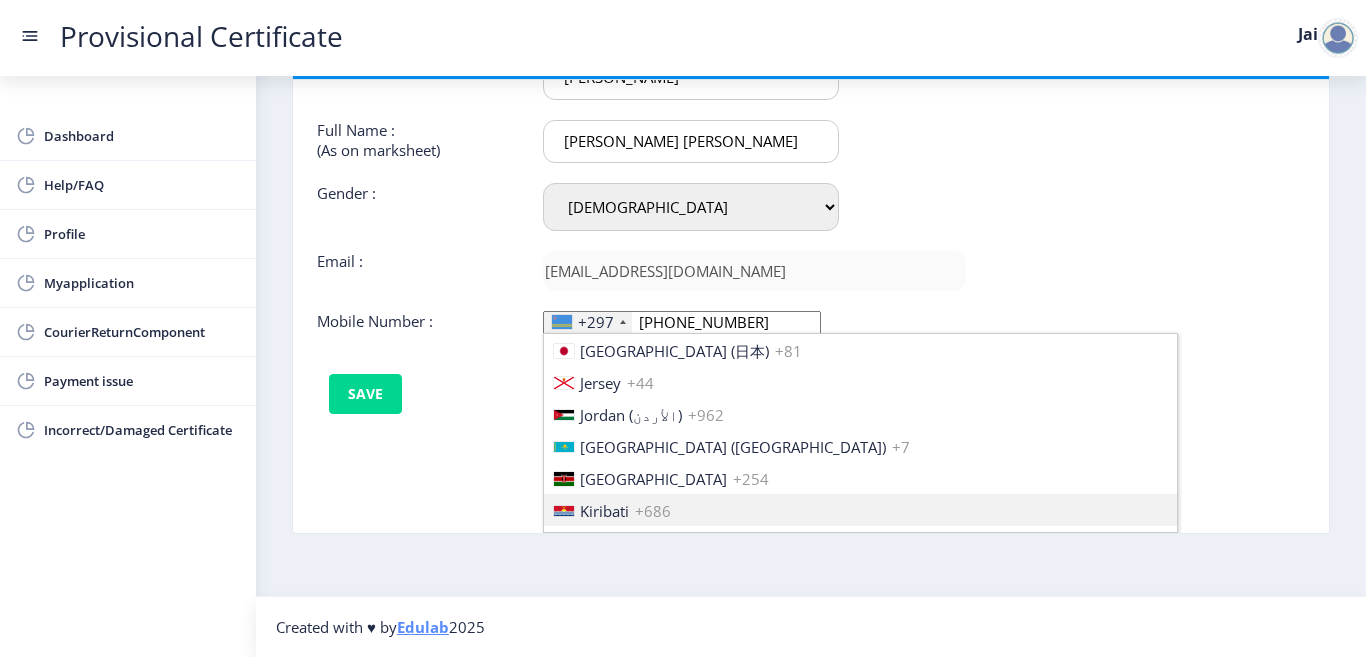 type 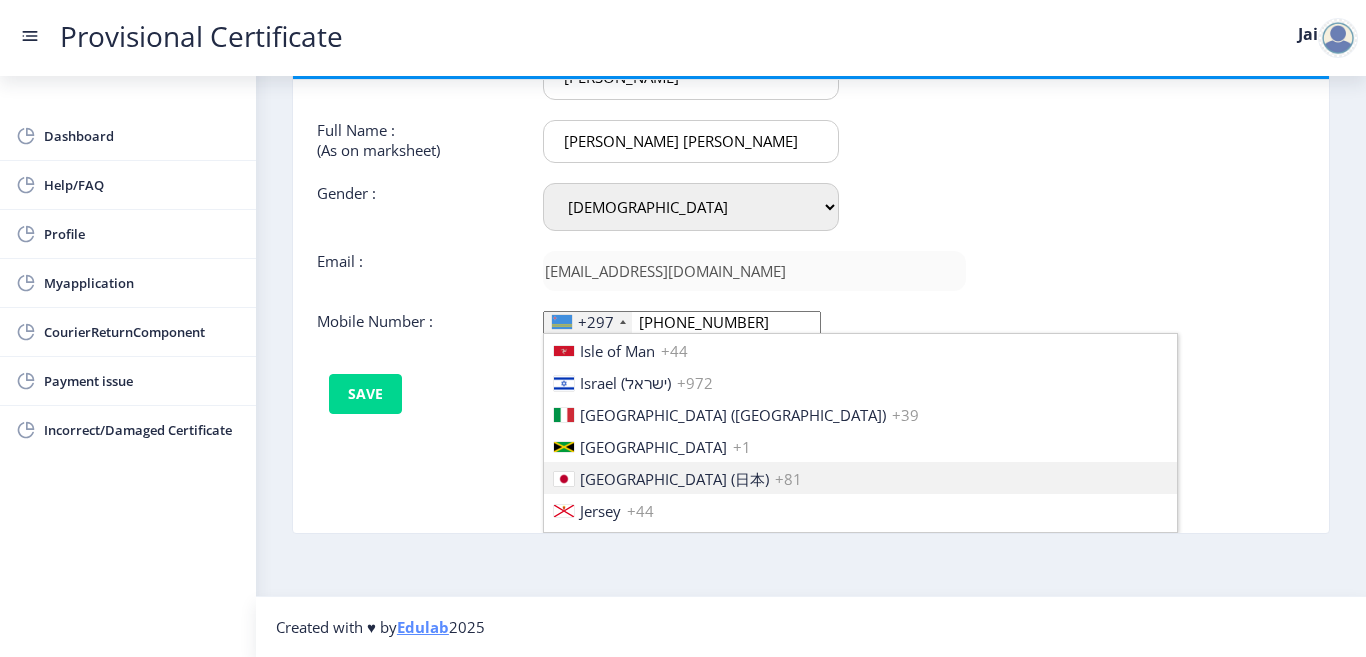 type 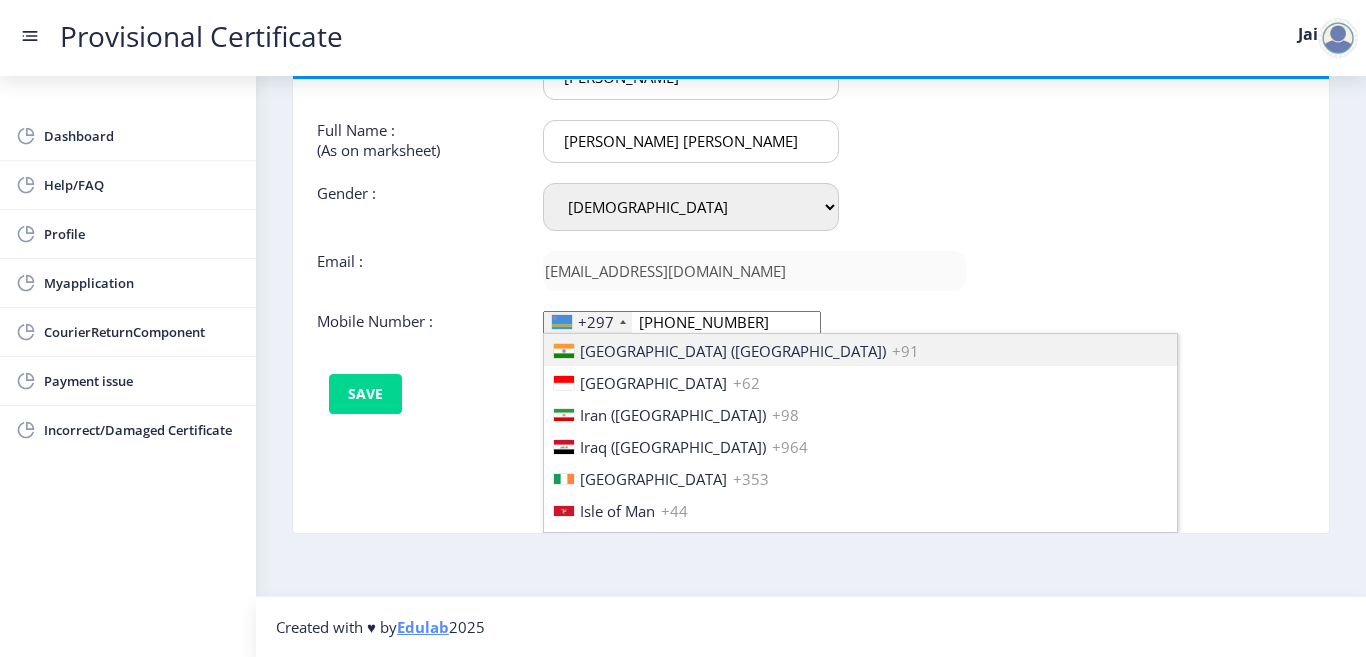 scroll, scrollTop: 3145, scrollLeft: 0, axis: vertical 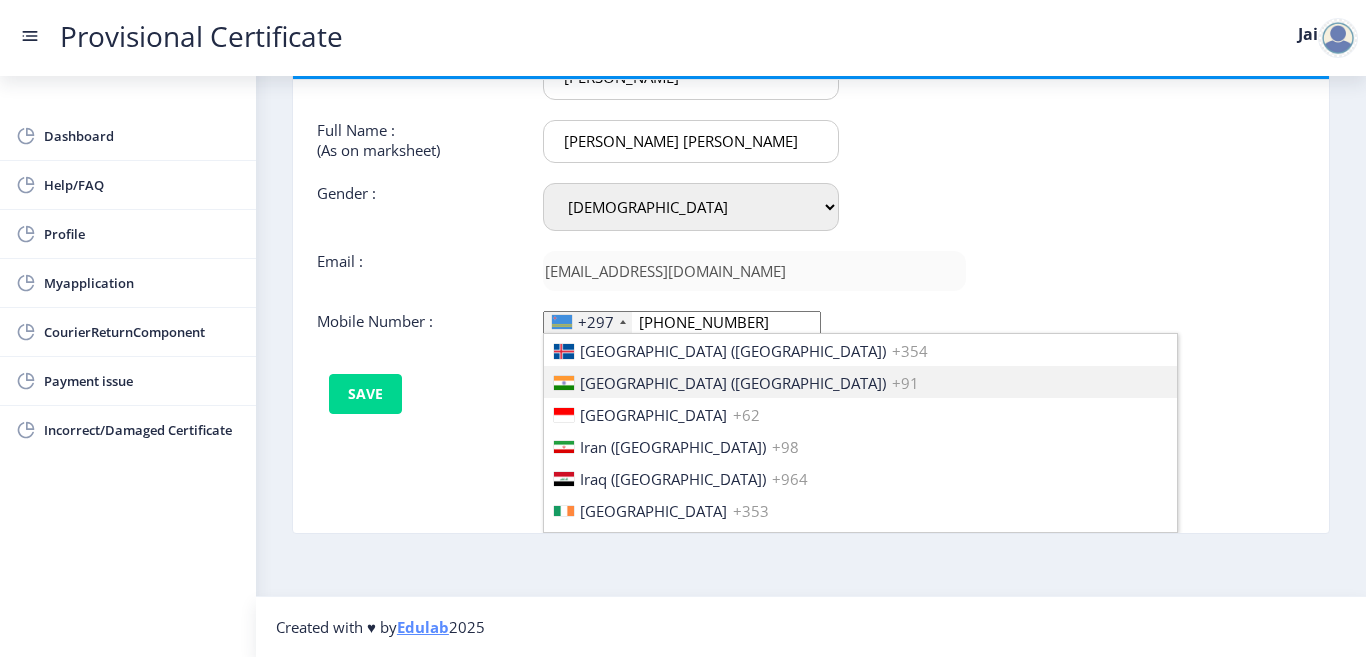 click on "[GEOGRAPHIC_DATA] ([GEOGRAPHIC_DATA])" at bounding box center (733, 383) 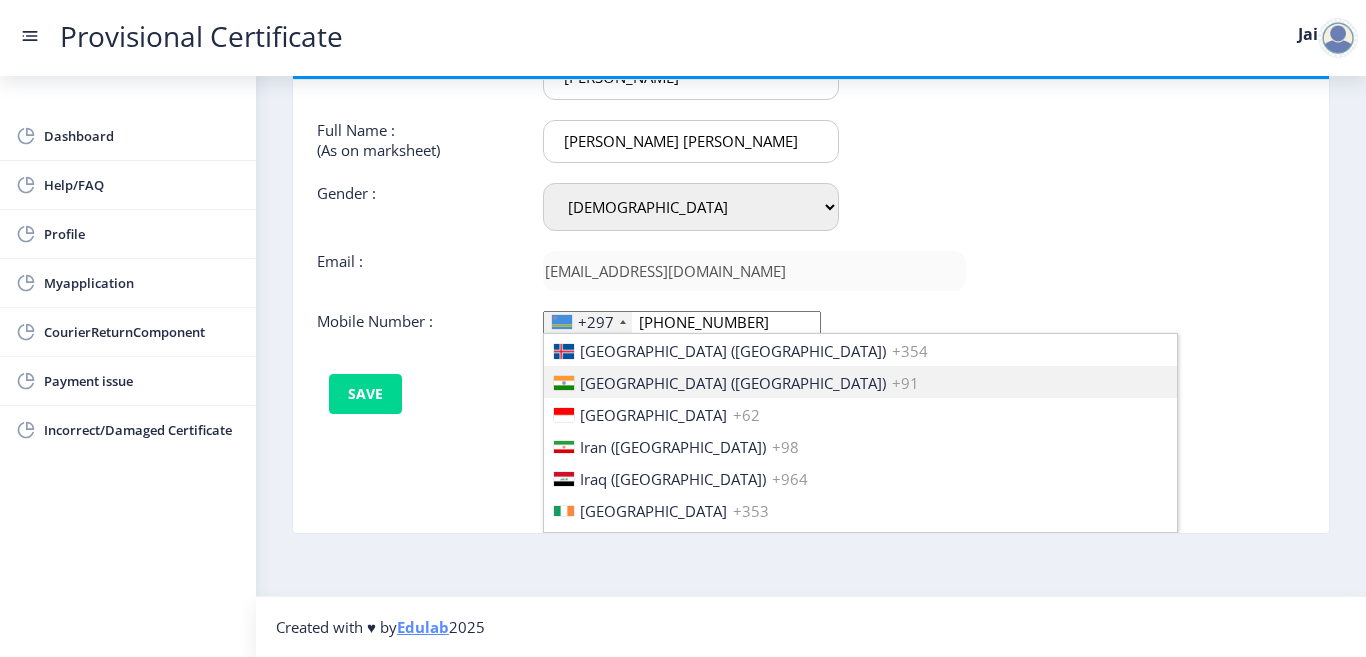 scroll, scrollTop: 0, scrollLeft: 0, axis: both 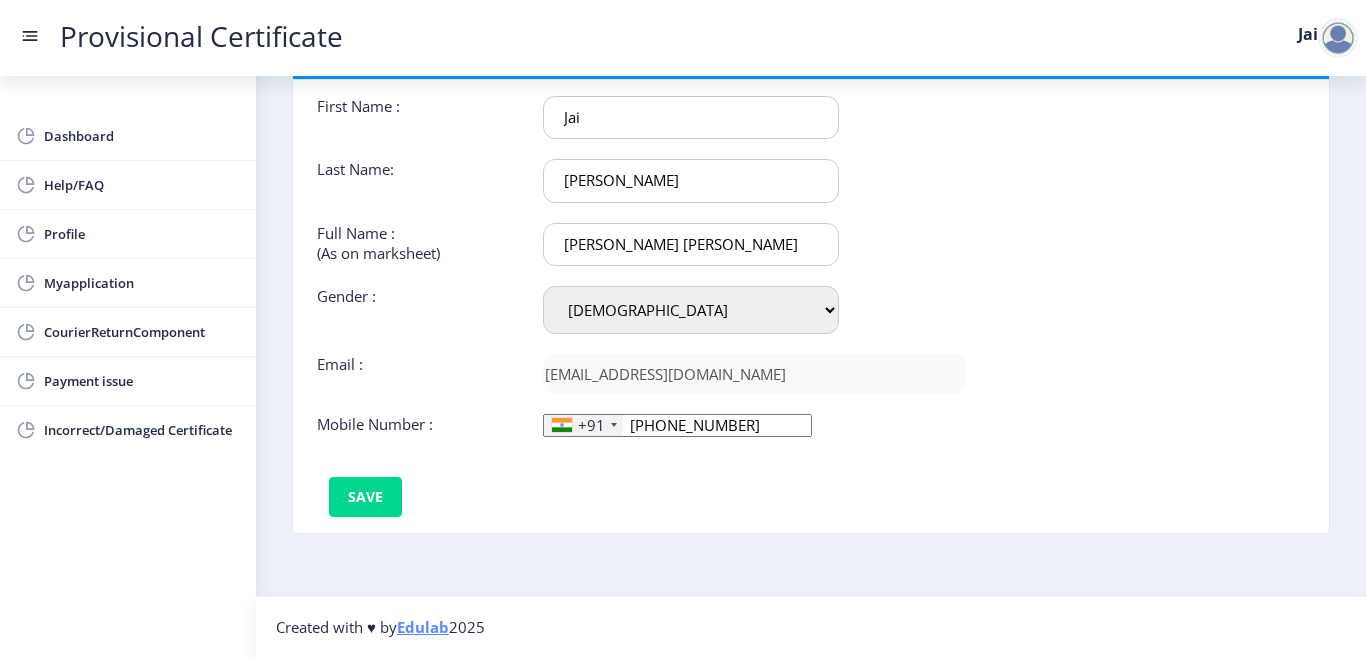 click on "[PHONE_NUMBER]" 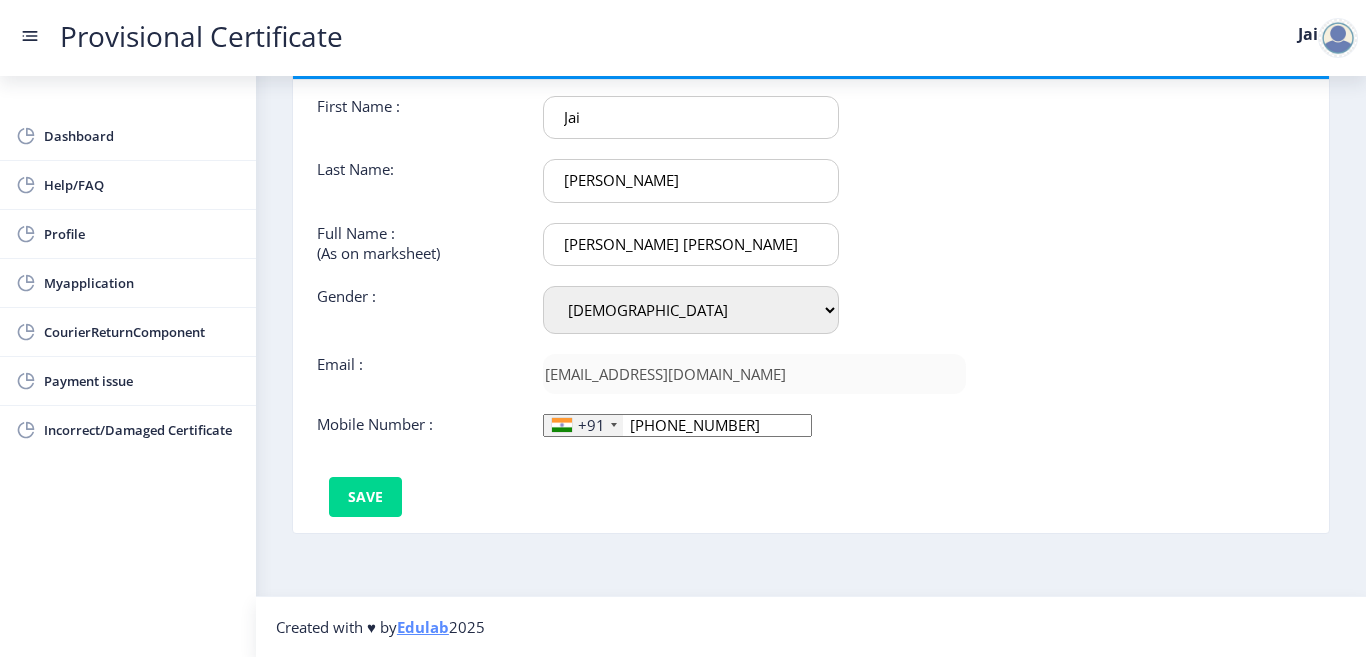 click on "[PHONE_NUMBER]" 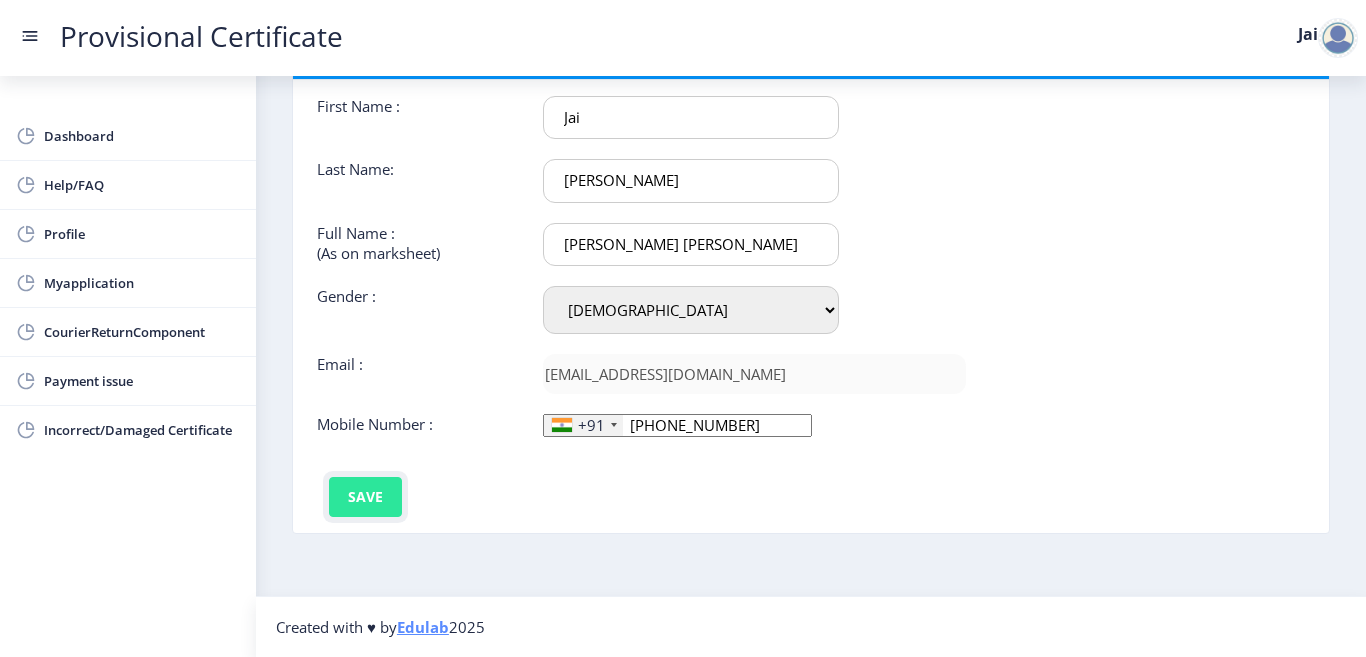 click on "Save" 